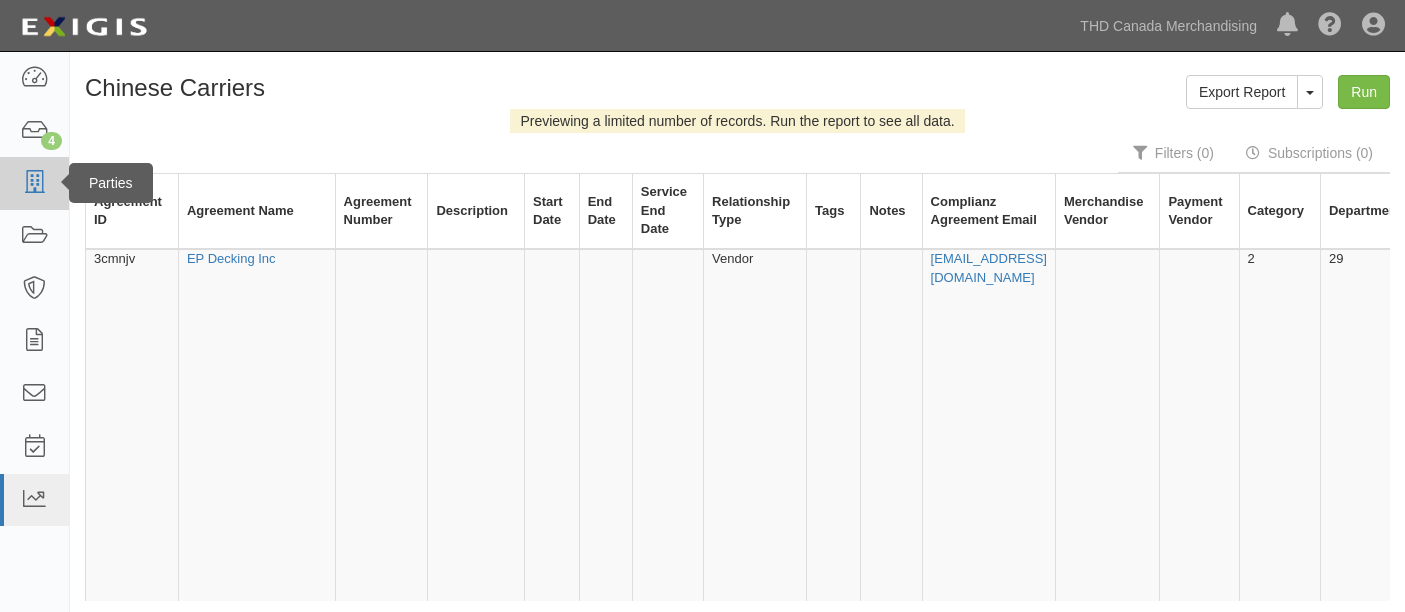 scroll, scrollTop: 0, scrollLeft: 0, axis: both 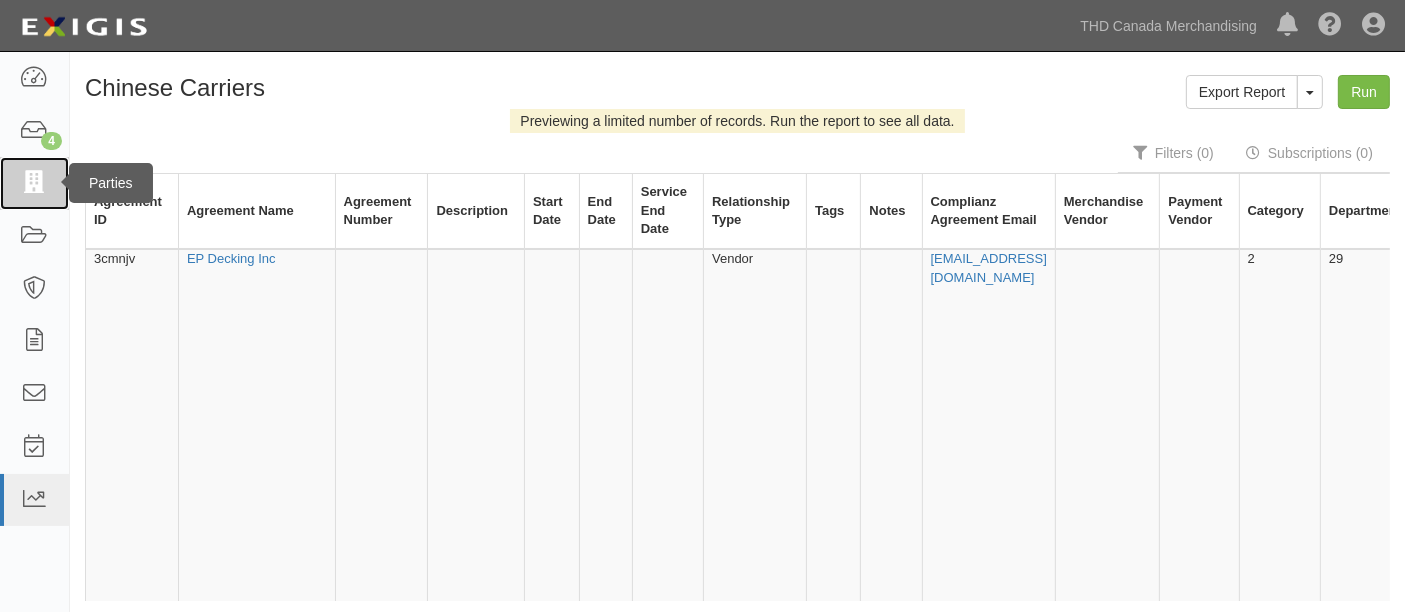 click at bounding box center [34, 183] 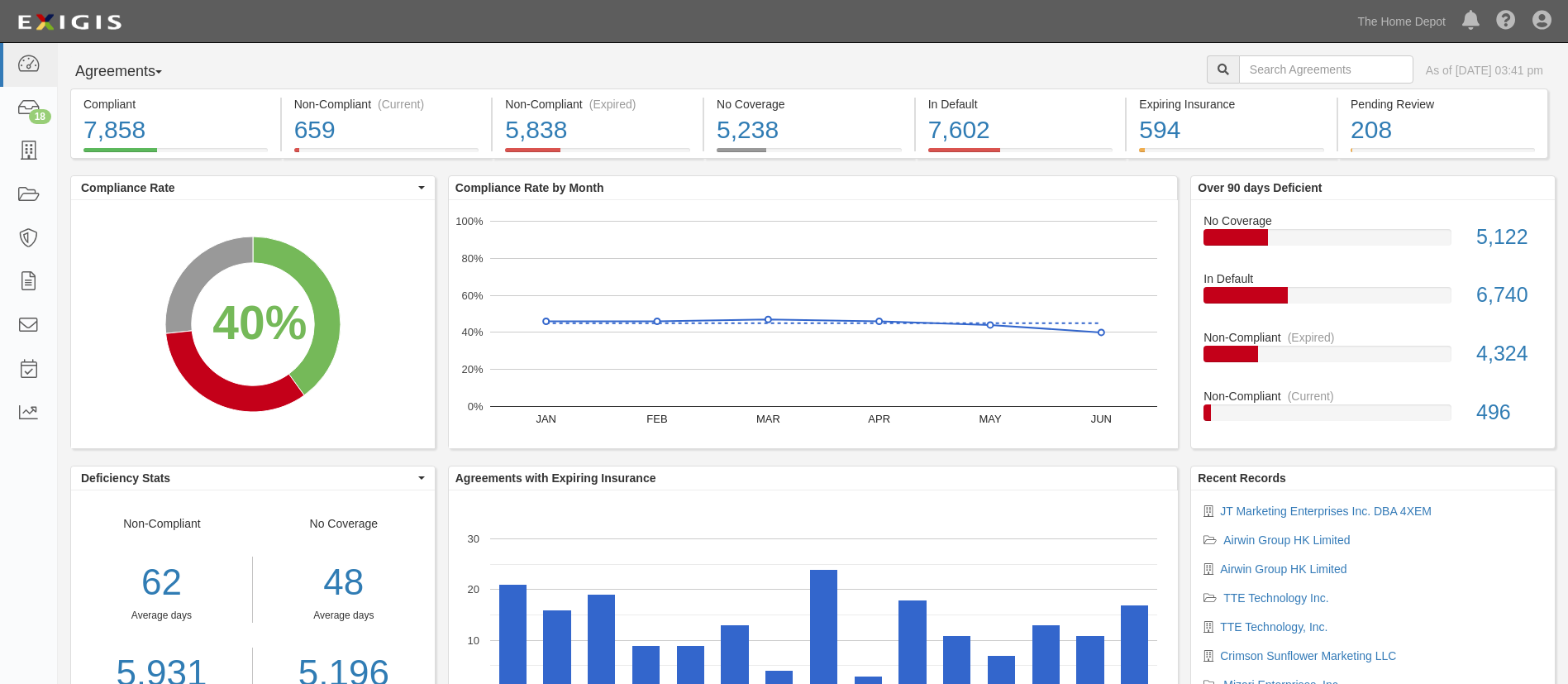 scroll, scrollTop: 0, scrollLeft: 0, axis: both 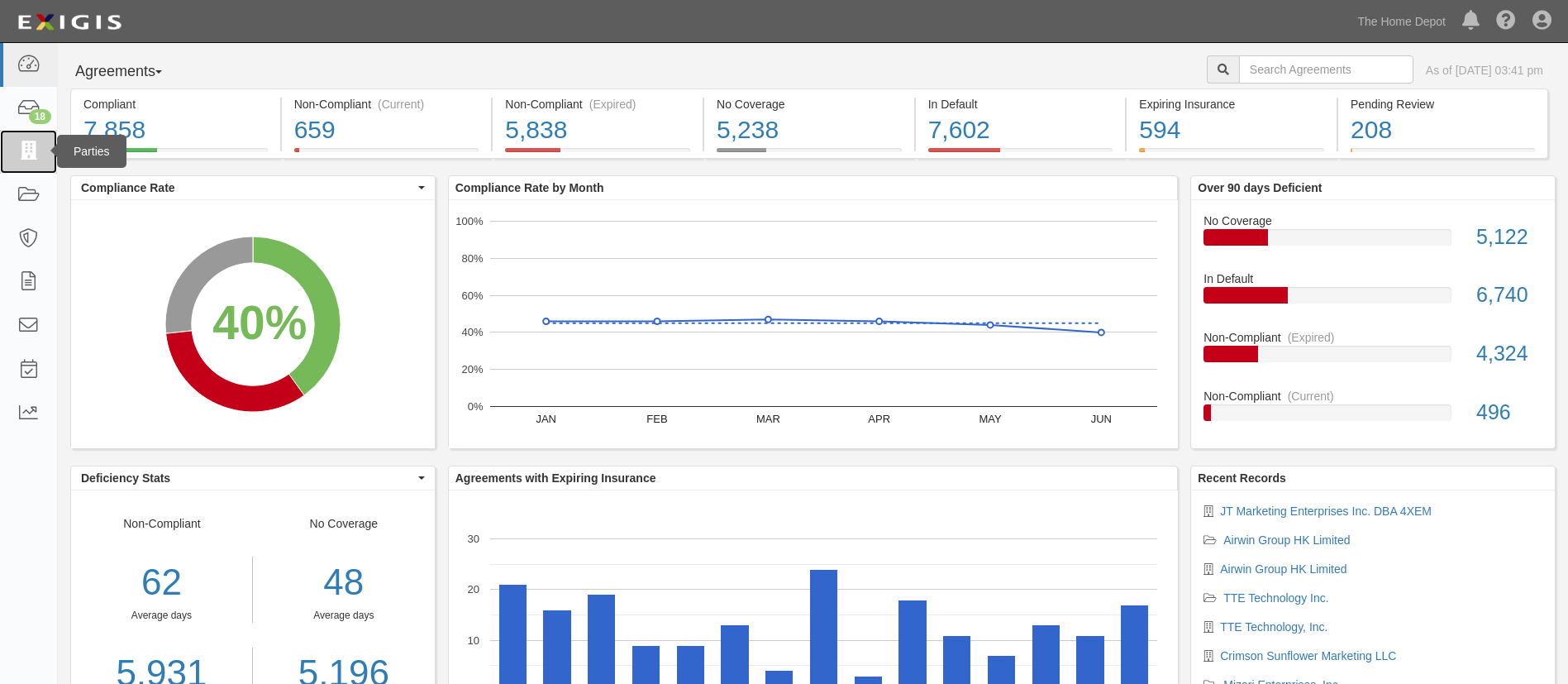 click at bounding box center (28, 151) 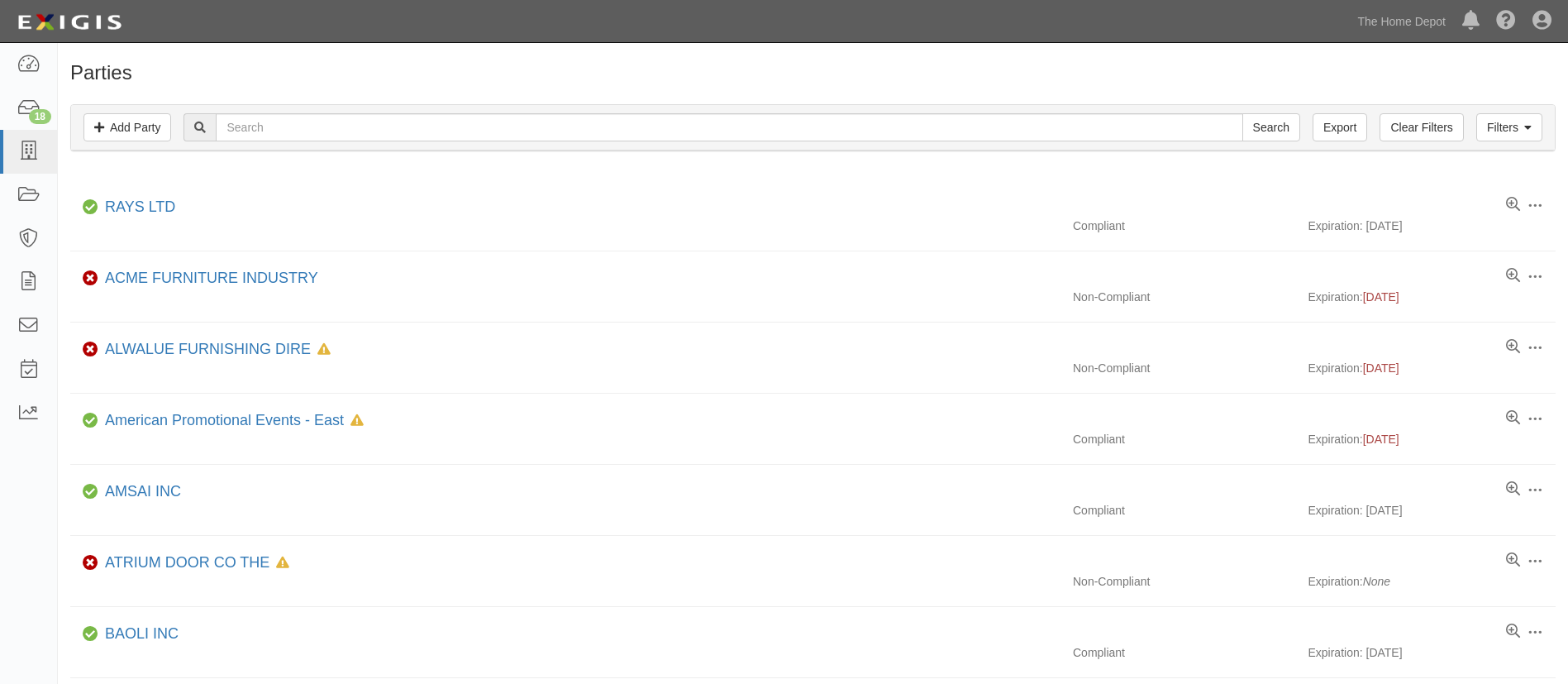 scroll, scrollTop: 0, scrollLeft: 0, axis: both 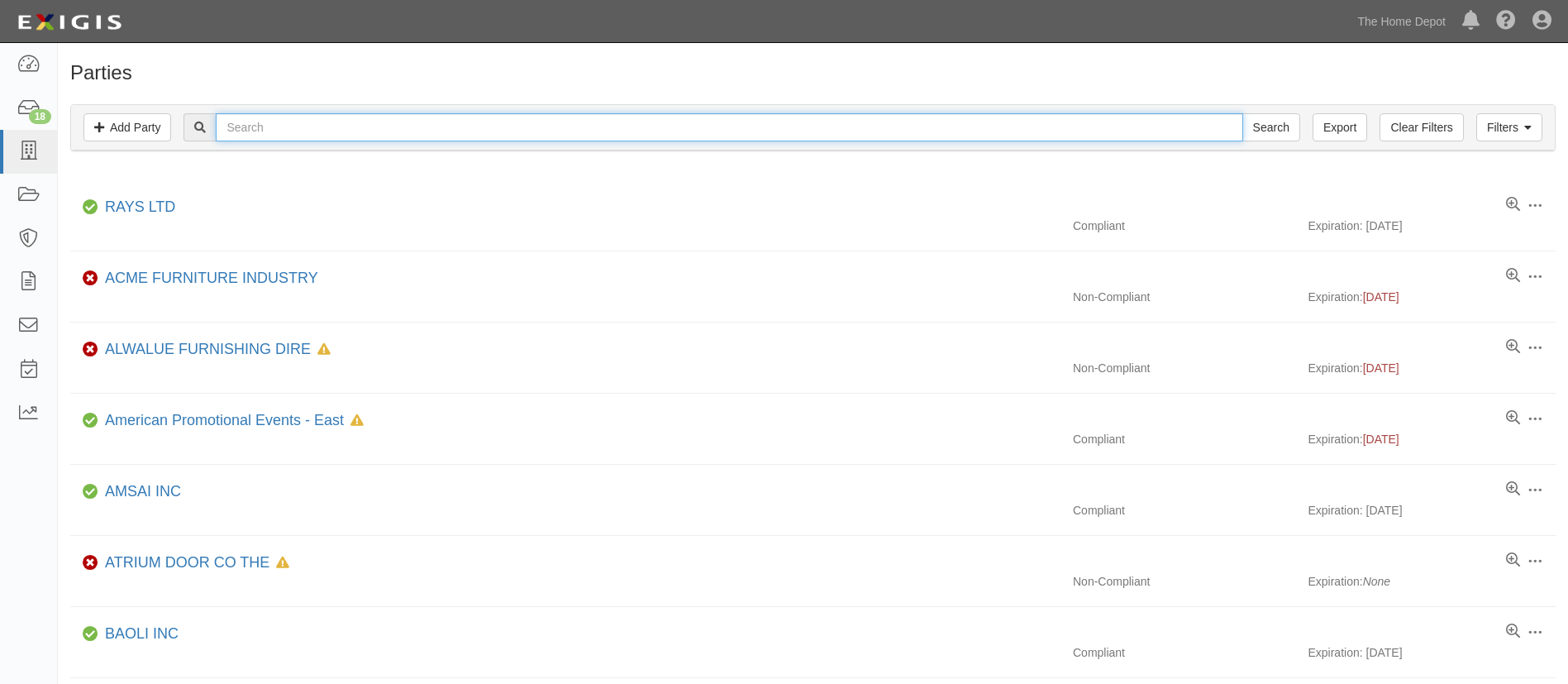 click at bounding box center (729, 127) 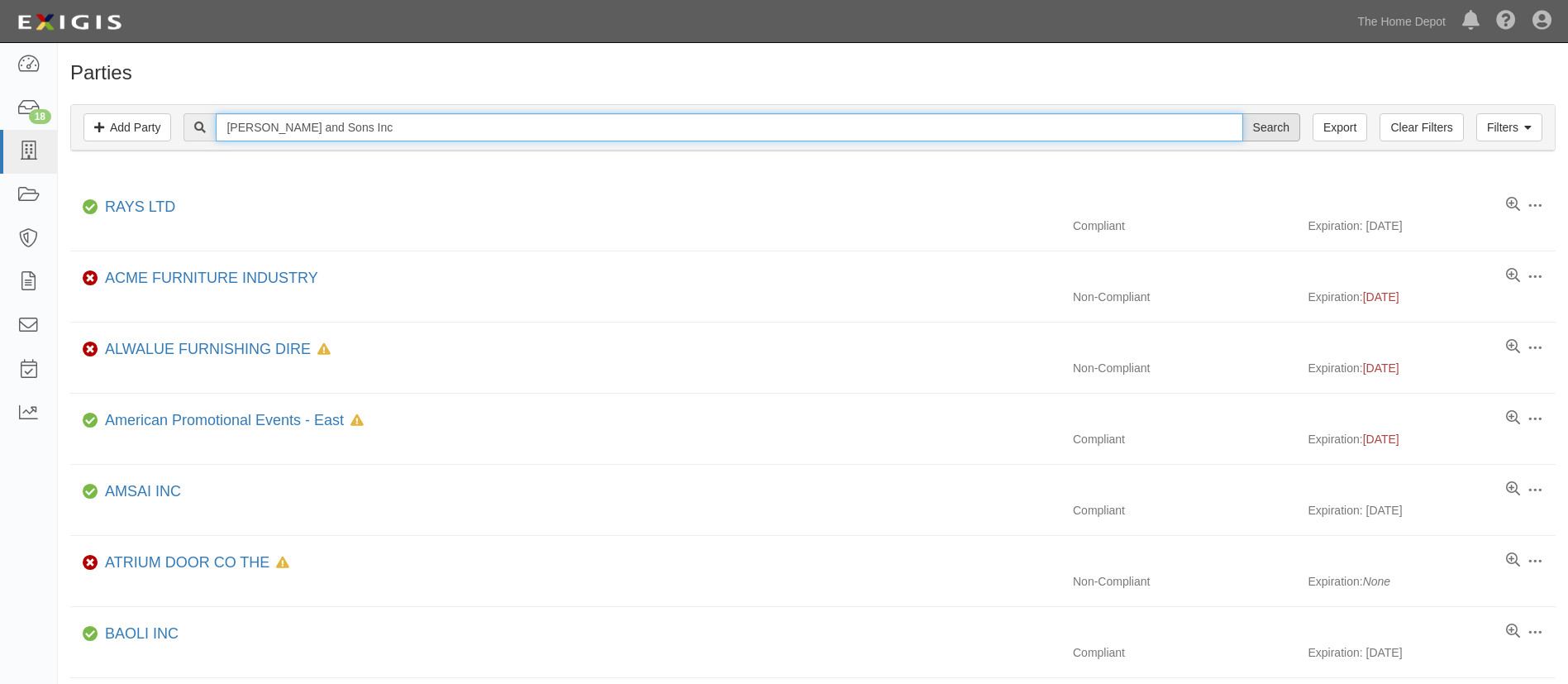 type on "[PERSON_NAME] and Sons Inc" 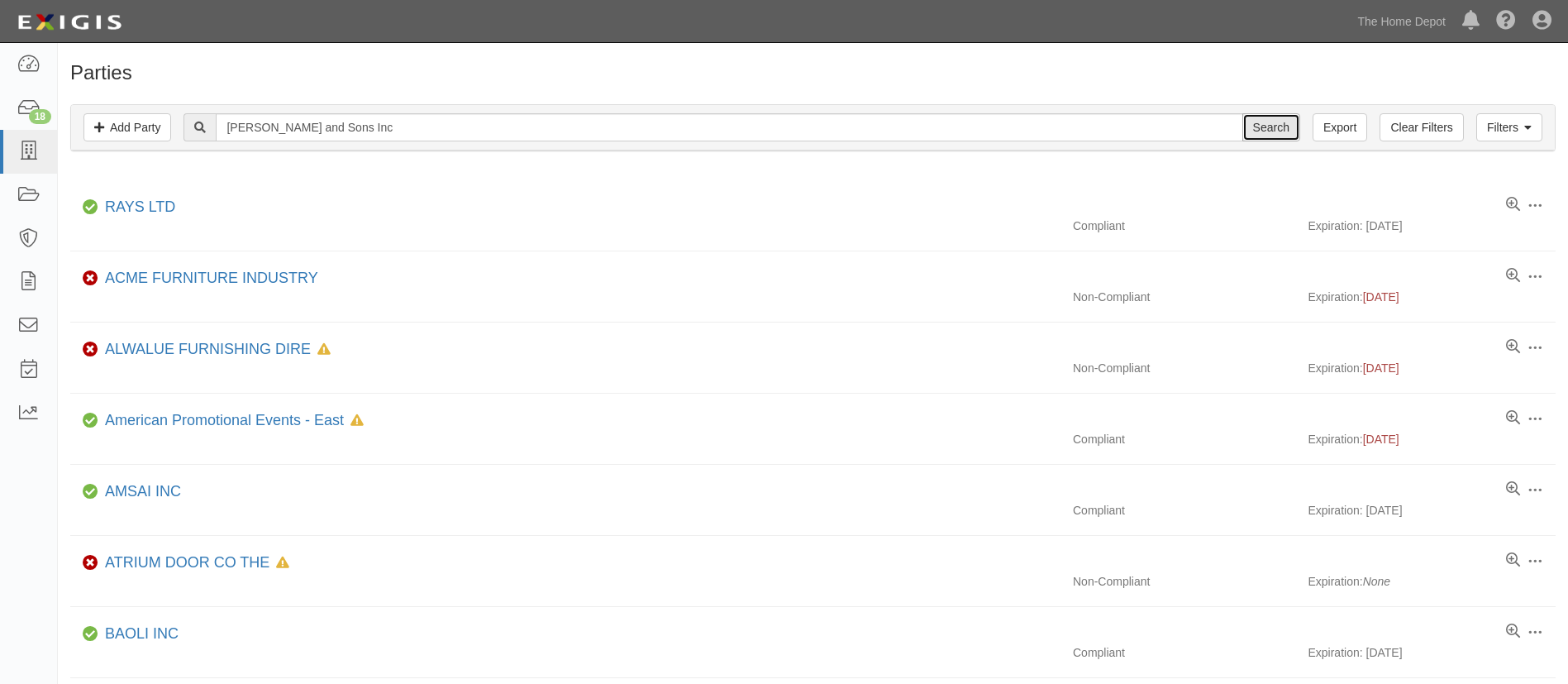 click on "Search" at bounding box center [1271, 127] 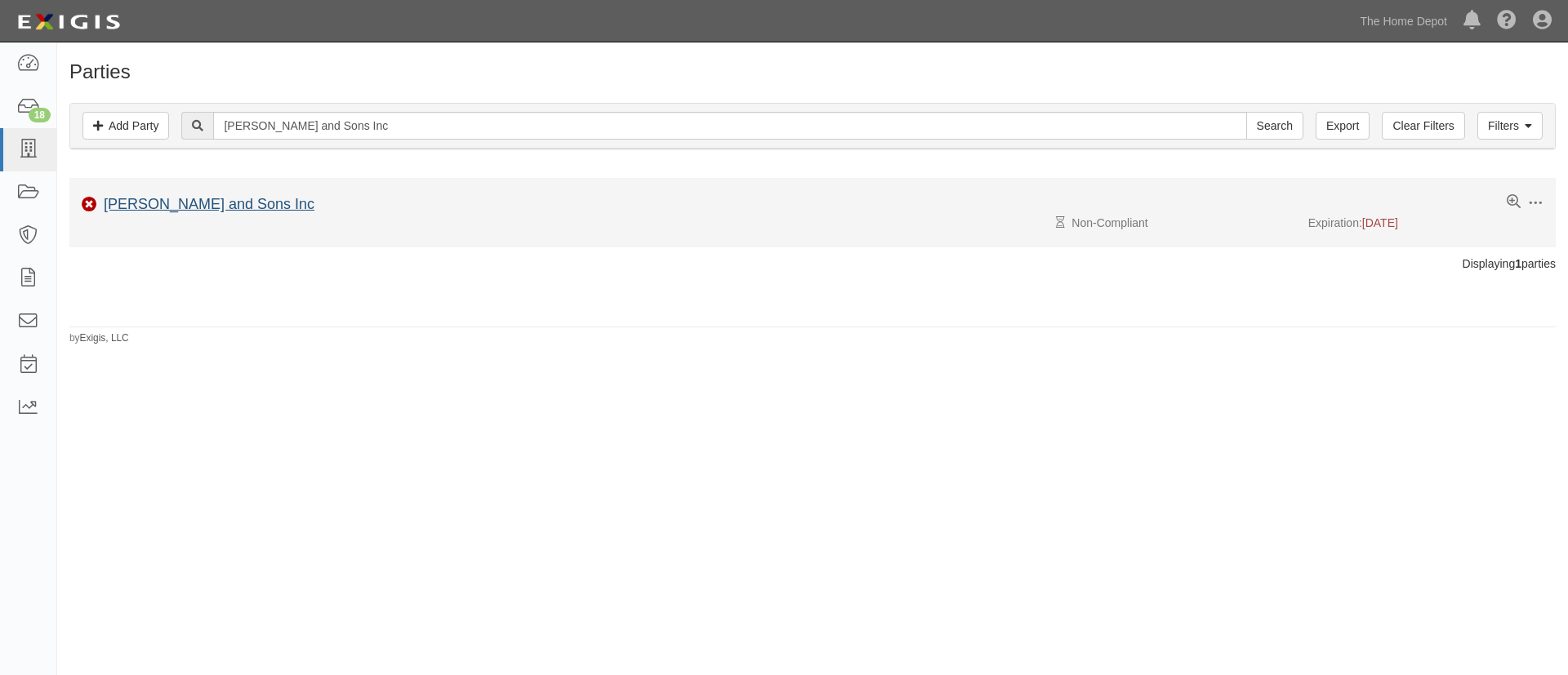 scroll, scrollTop: 0, scrollLeft: 0, axis: both 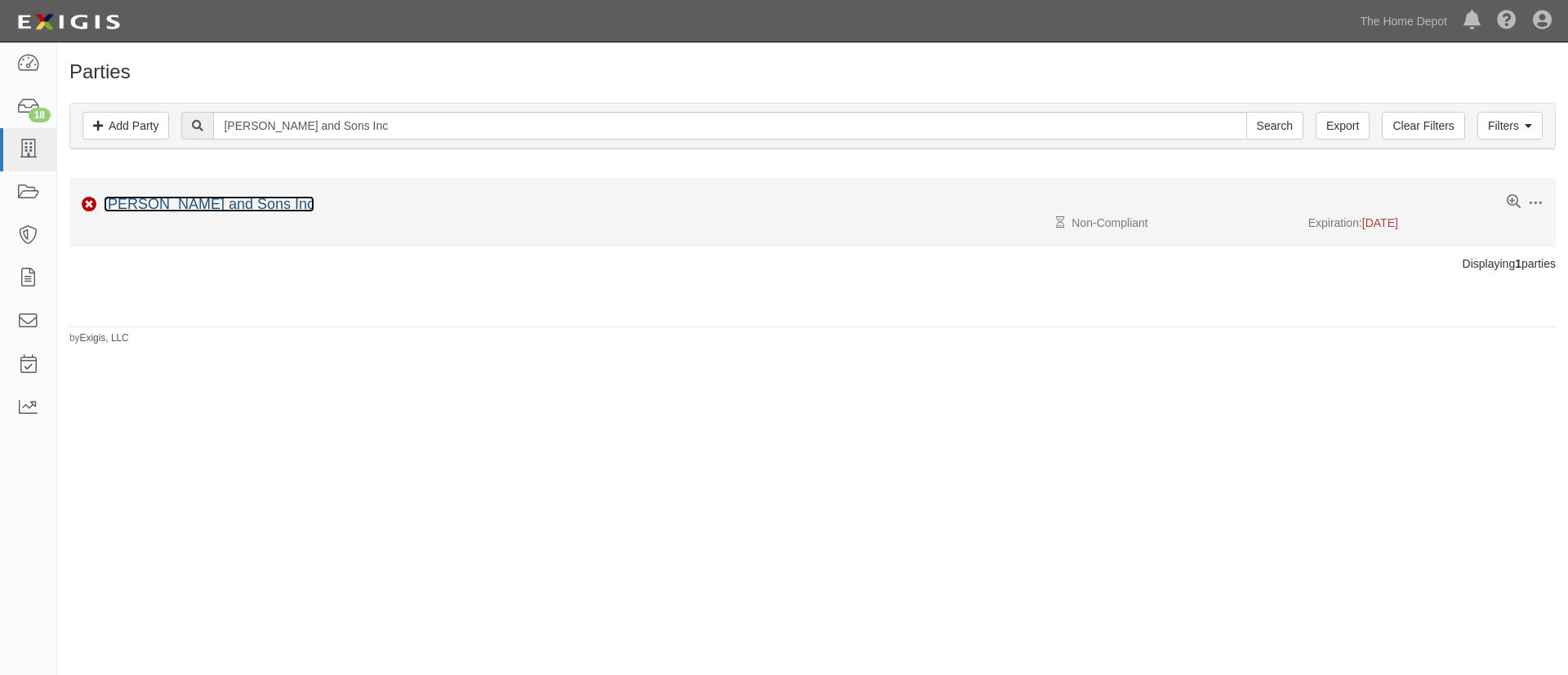 click on "E.Mishan and Sons Inc" at bounding box center [209, 204] 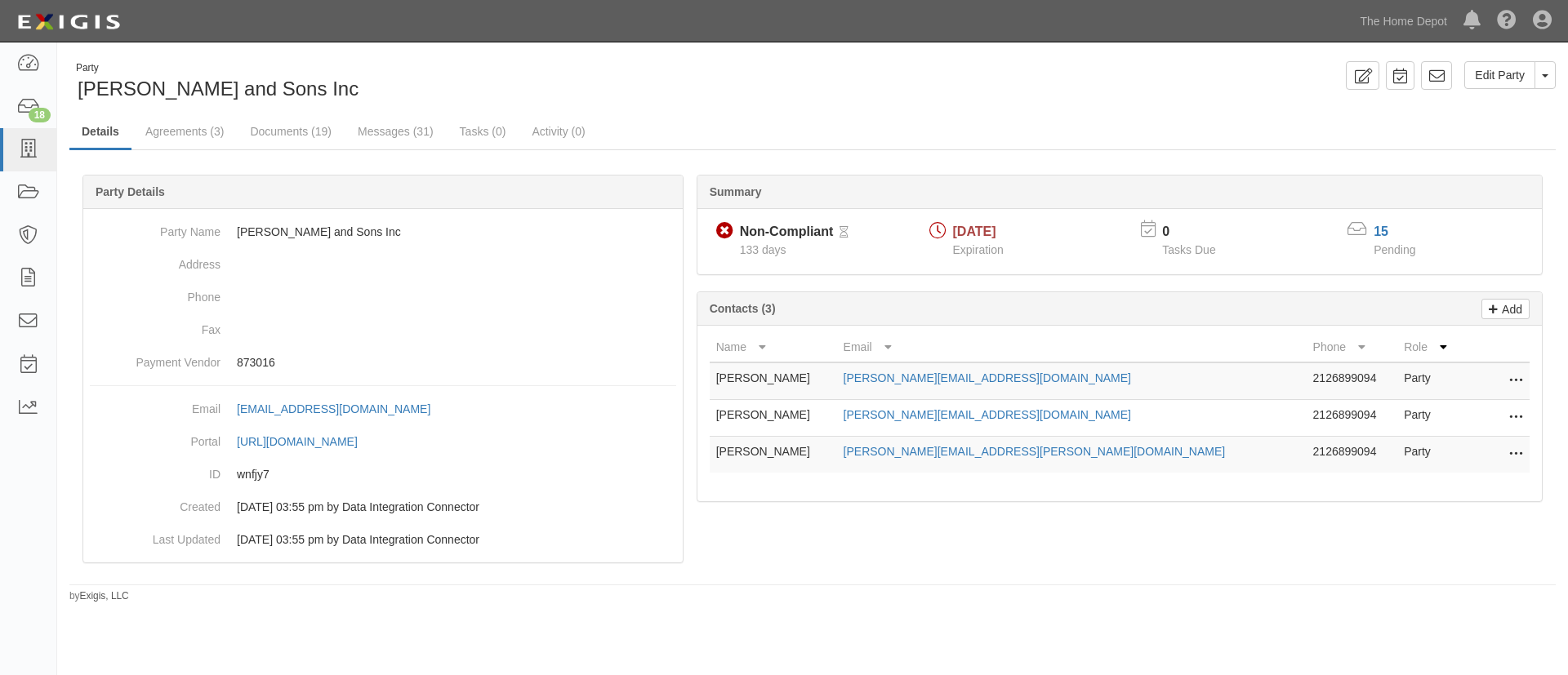 scroll, scrollTop: 0, scrollLeft: 0, axis: both 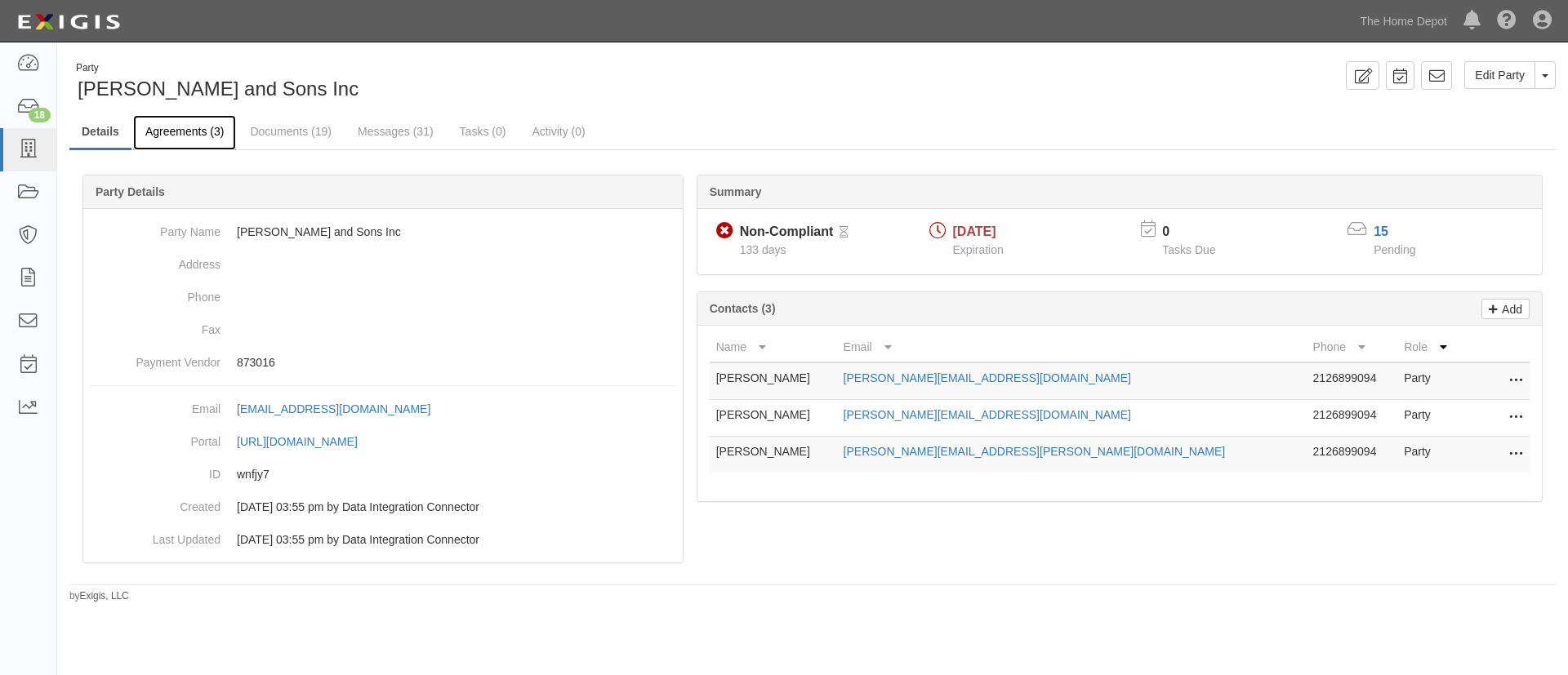 click on "Agreements (3)" at bounding box center [185, 132] 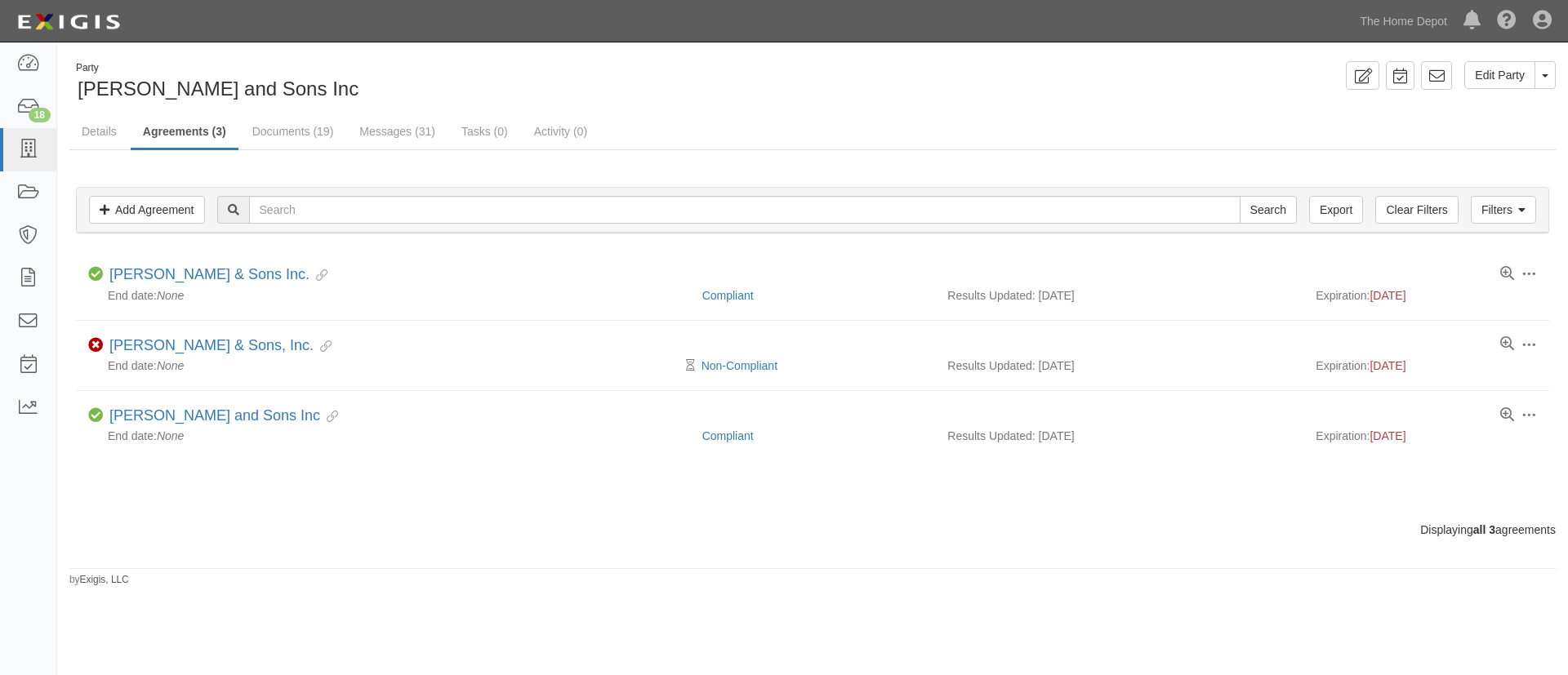 scroll, scrollTop: 0, scrollLeft: 0, axis: both 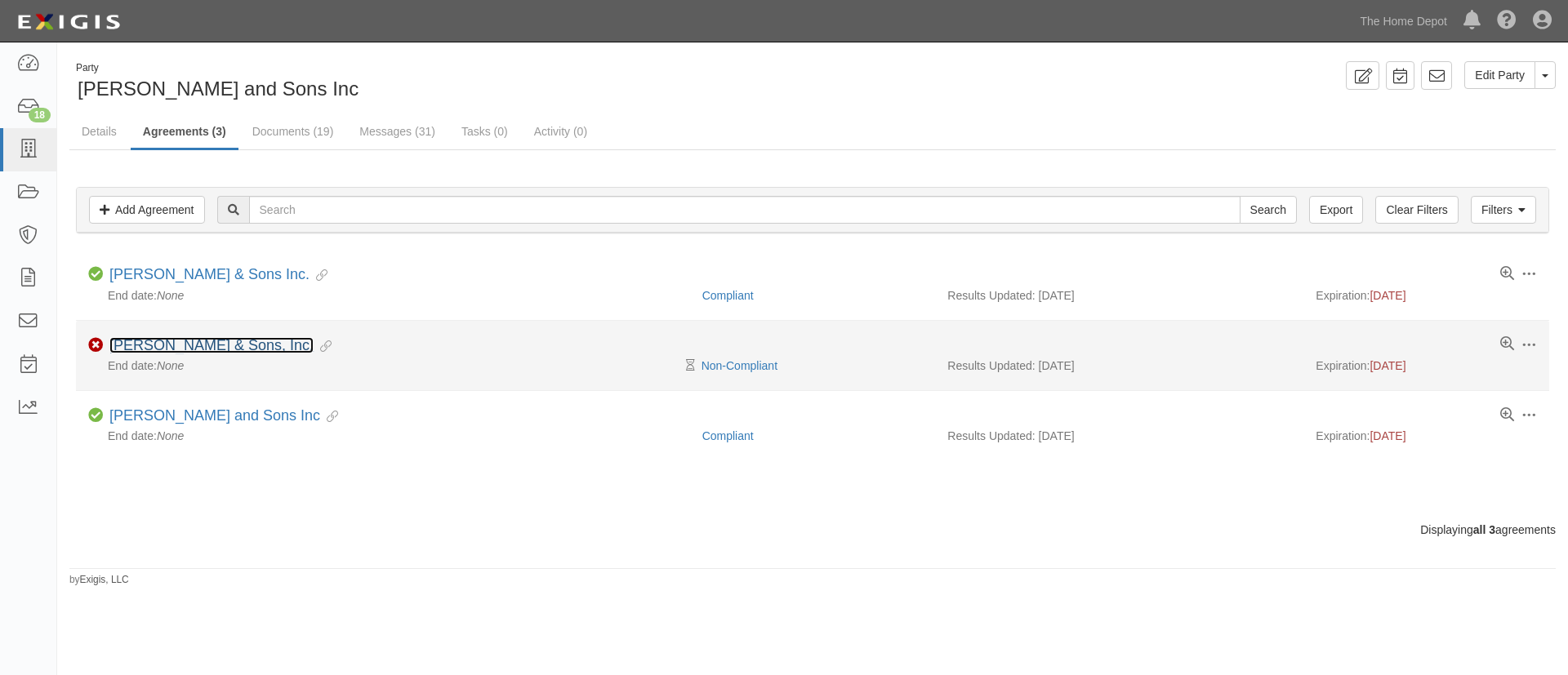 click on "[PERSON_NAME] & Sons, Inc." at bounding box center [212, 345] 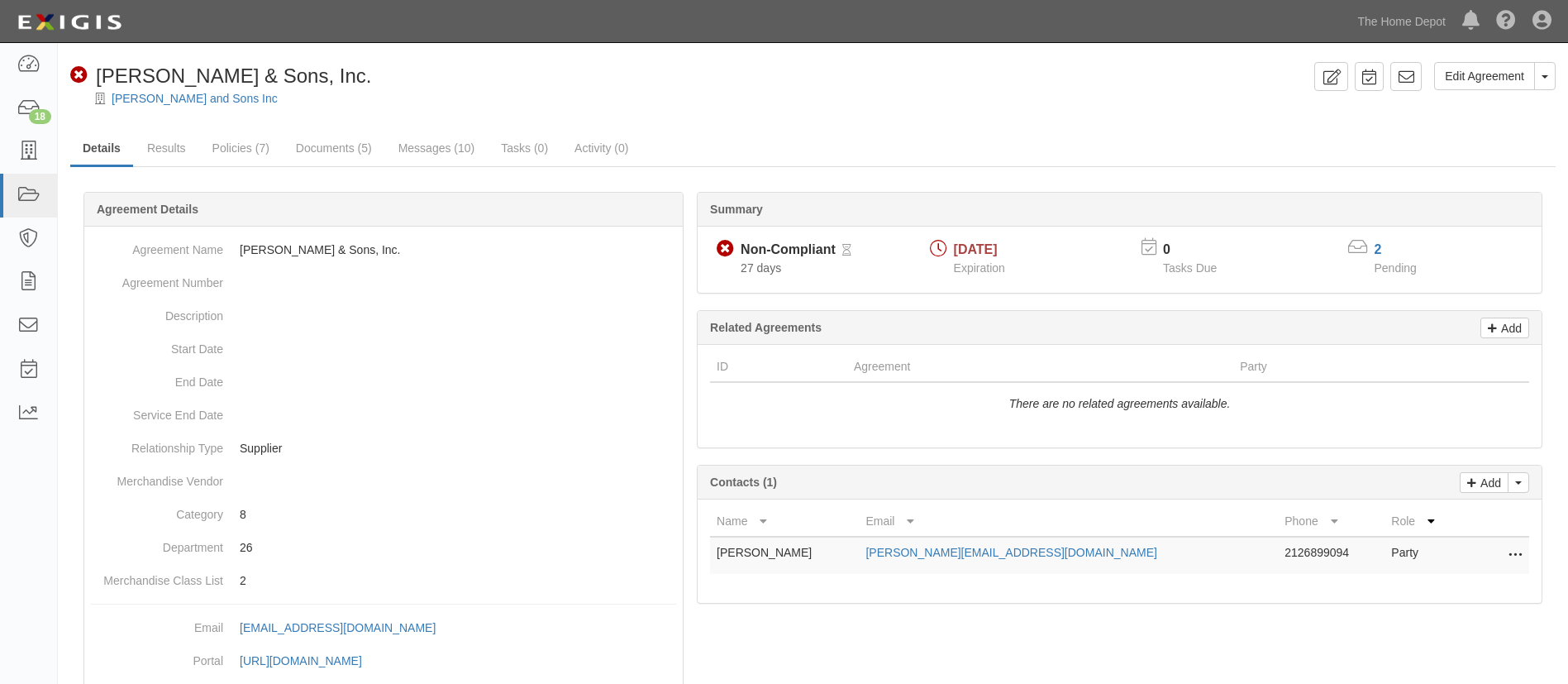 scroll, scrollTop: 0, scrollLeft: 0, axis: both 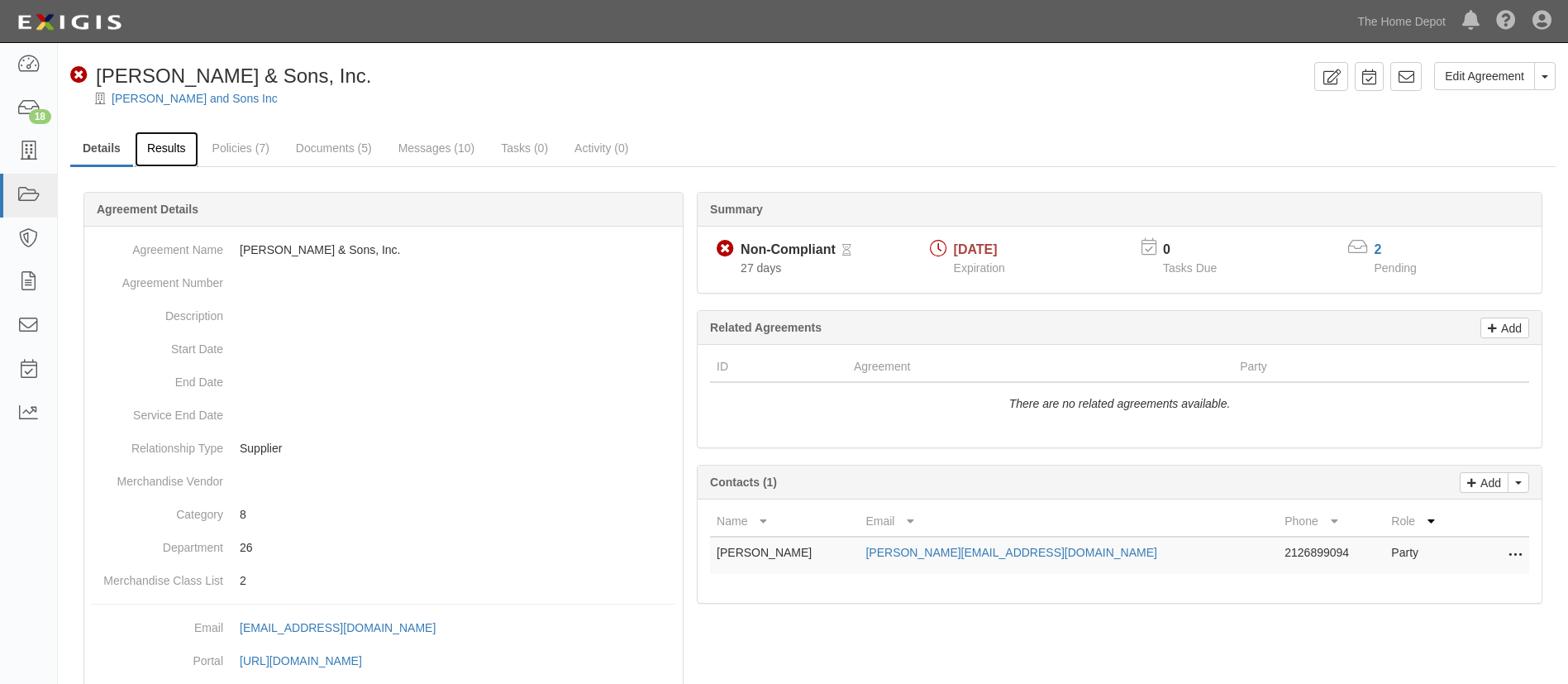 click on "Results" at bounding box center [166, 149] 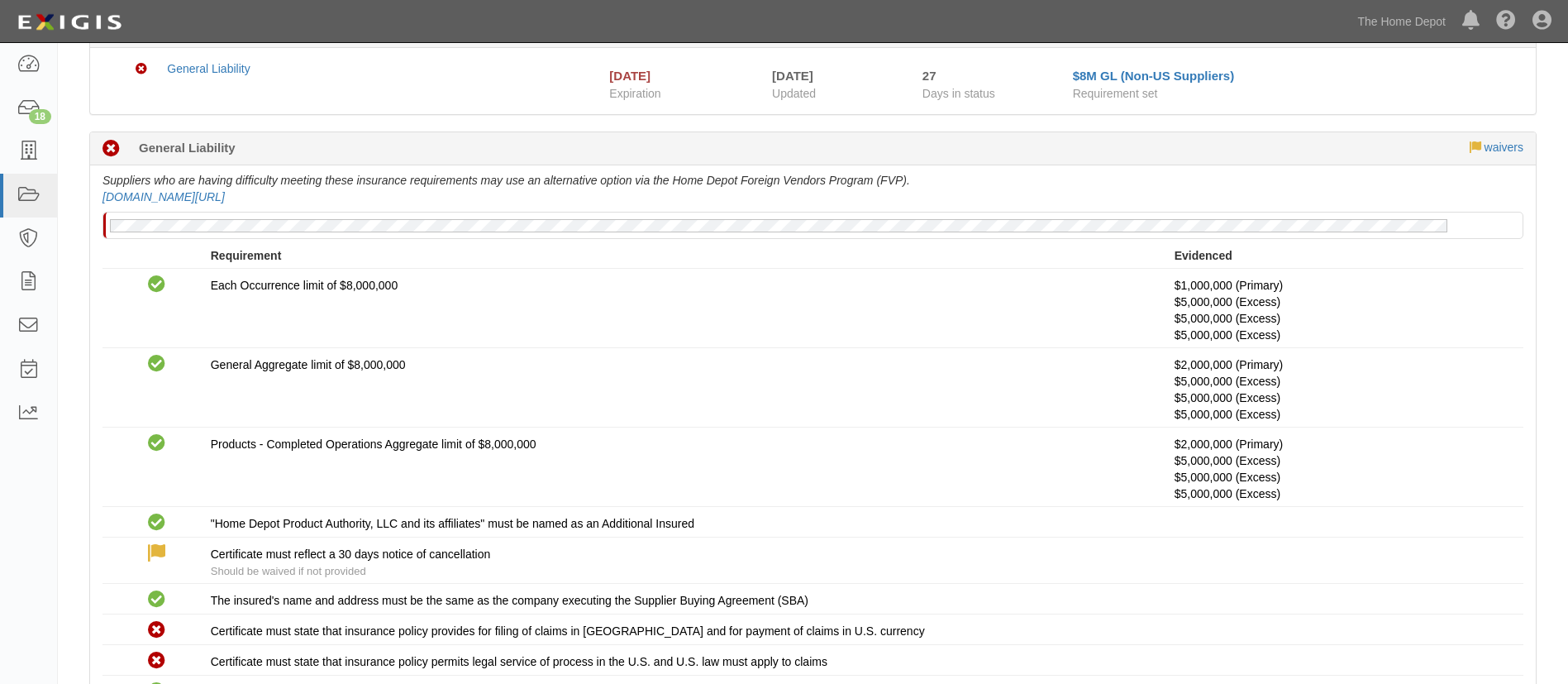 scroll, scrollTop: 8, scrollLeft: 0, axis: vertical 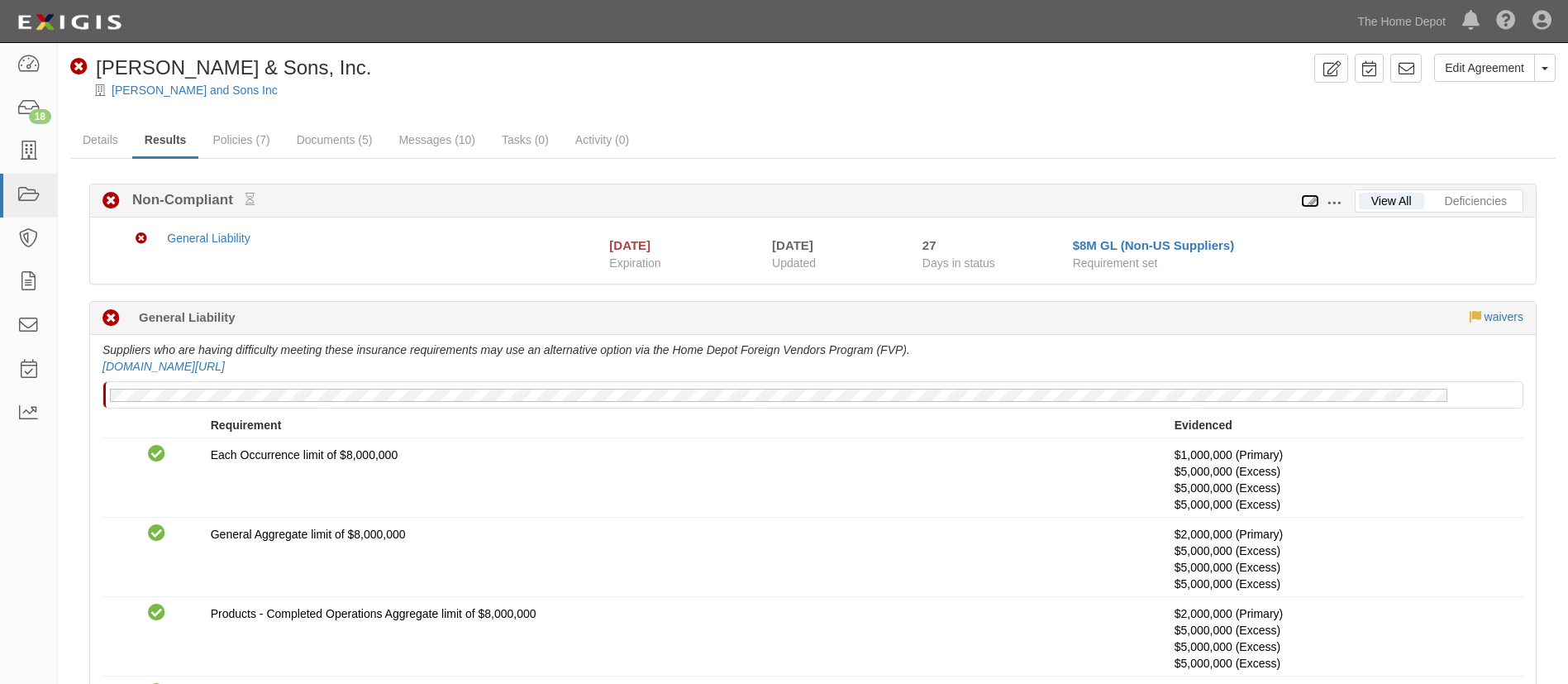 click at bounding box center [1310, 202] 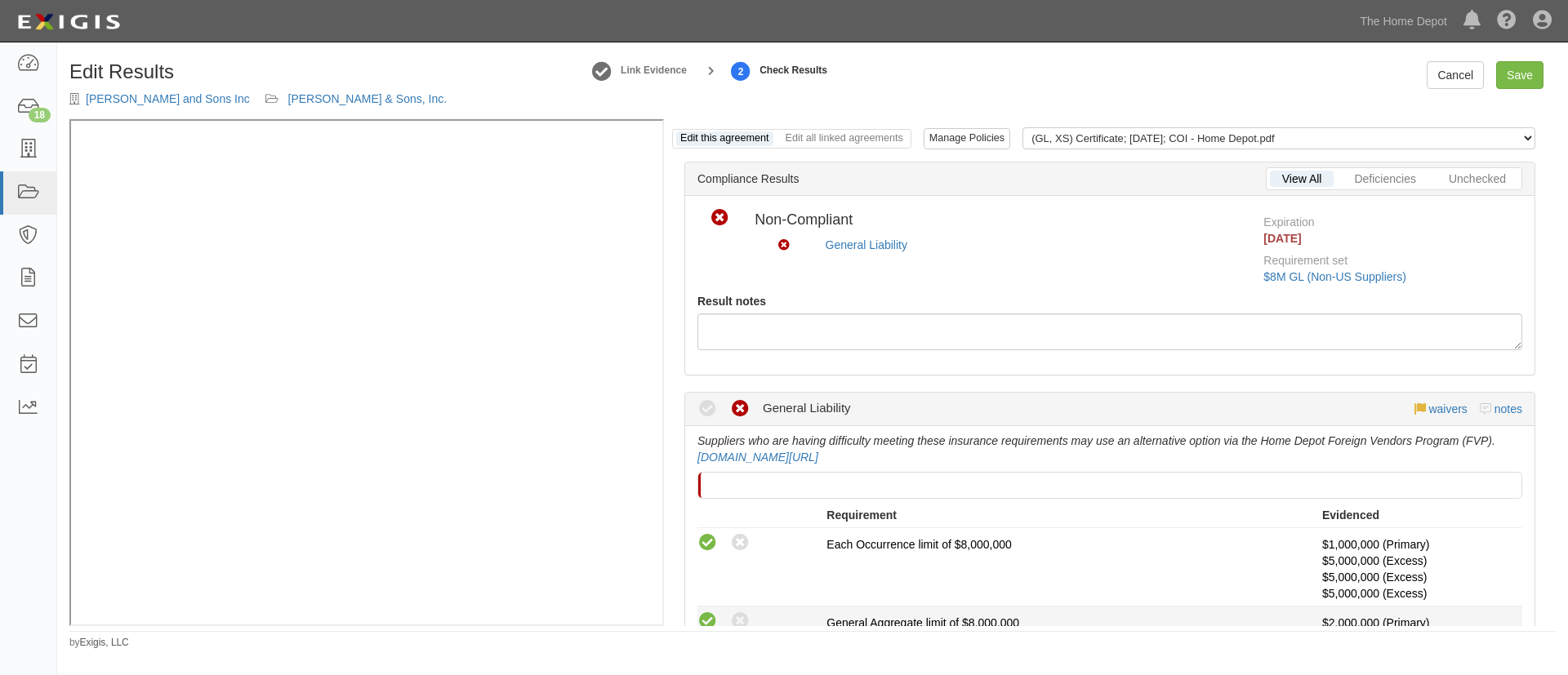 scroll, scrollTop: 0, scrollLeft: 0, axis: both 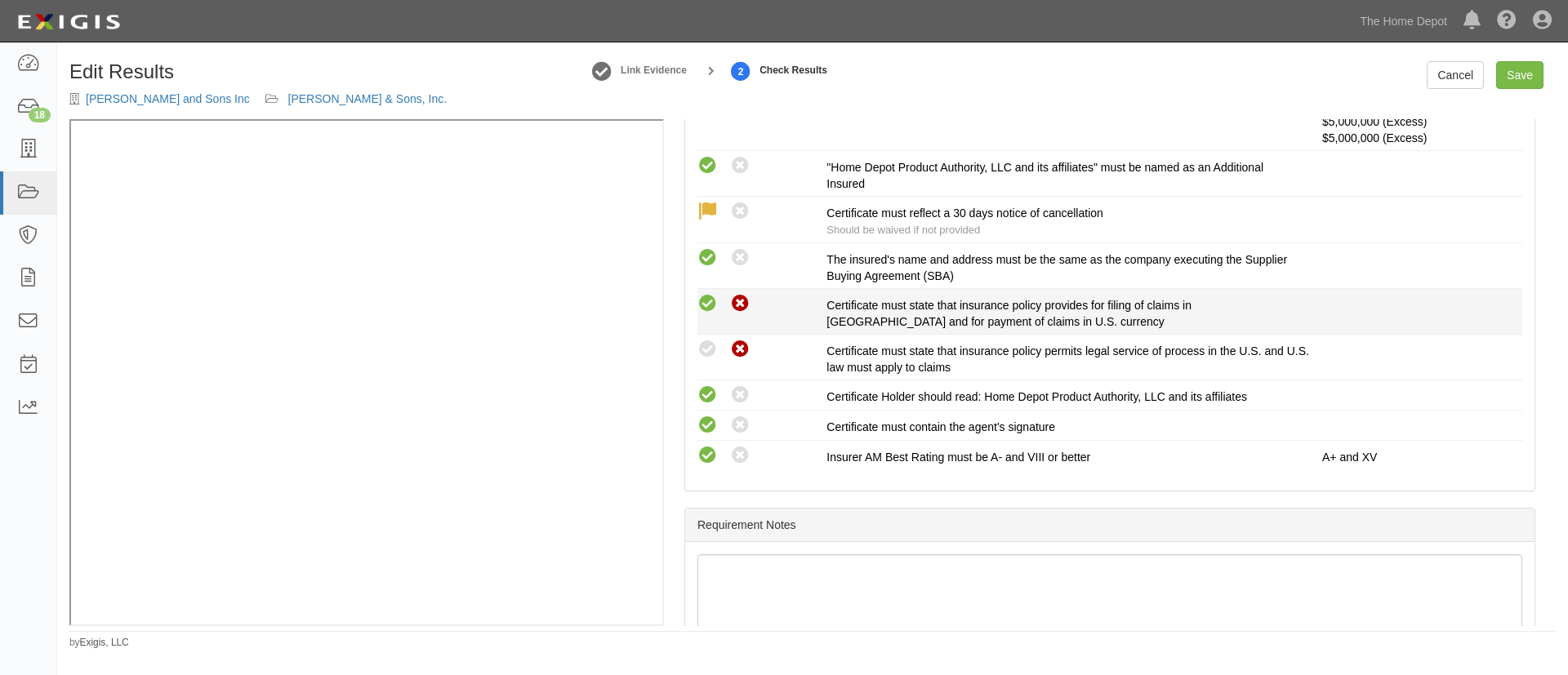 click at bounding box center [707, 304] 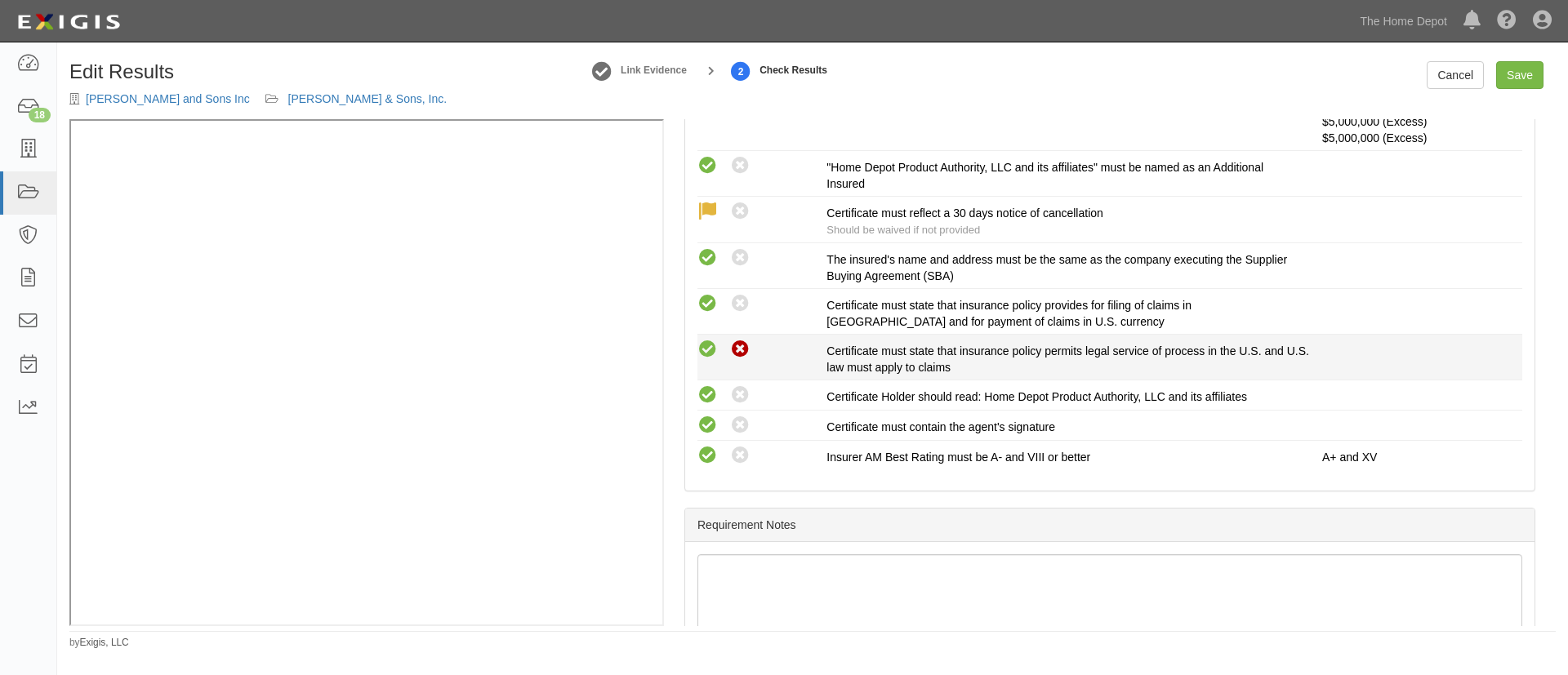 click at bounding box center (707, 349) 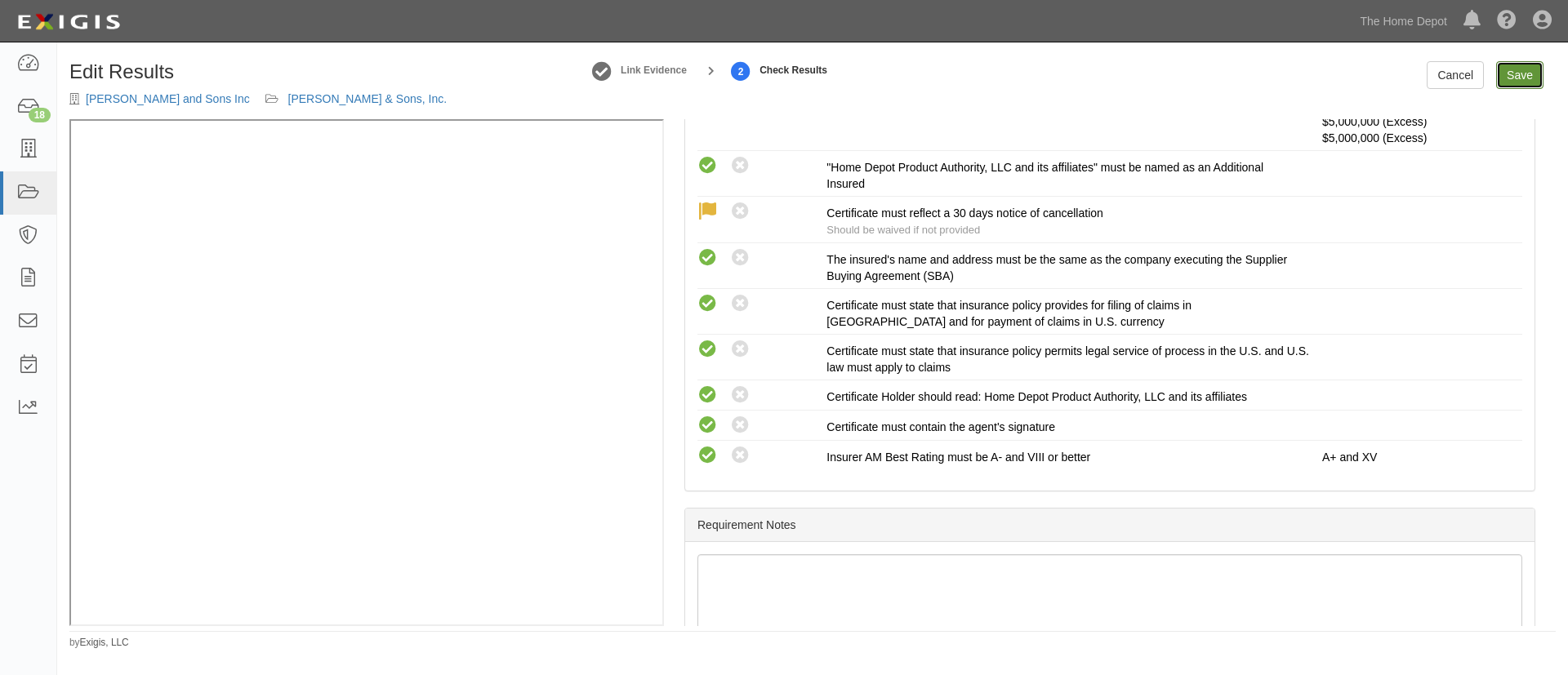 click on "Save" at bounding box center [1520, 75] 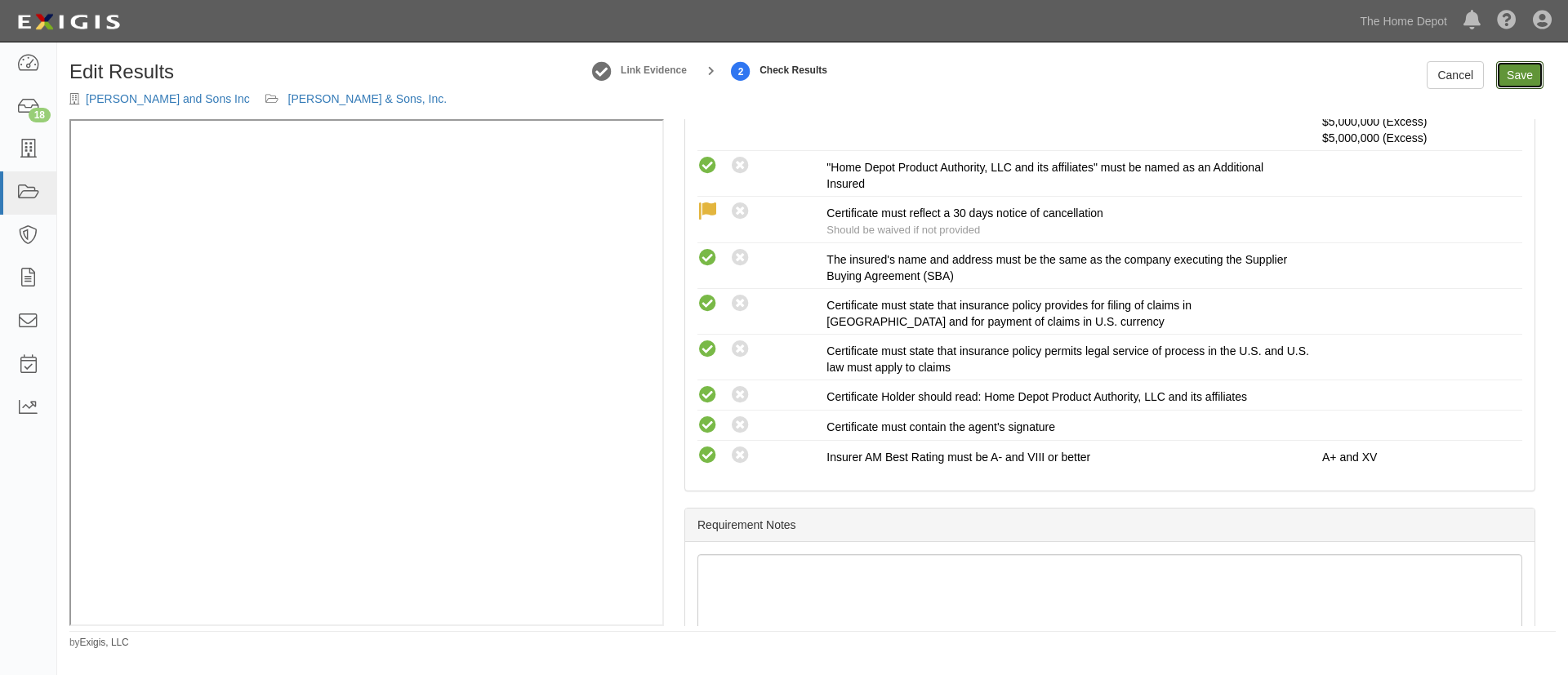 radio on "true" 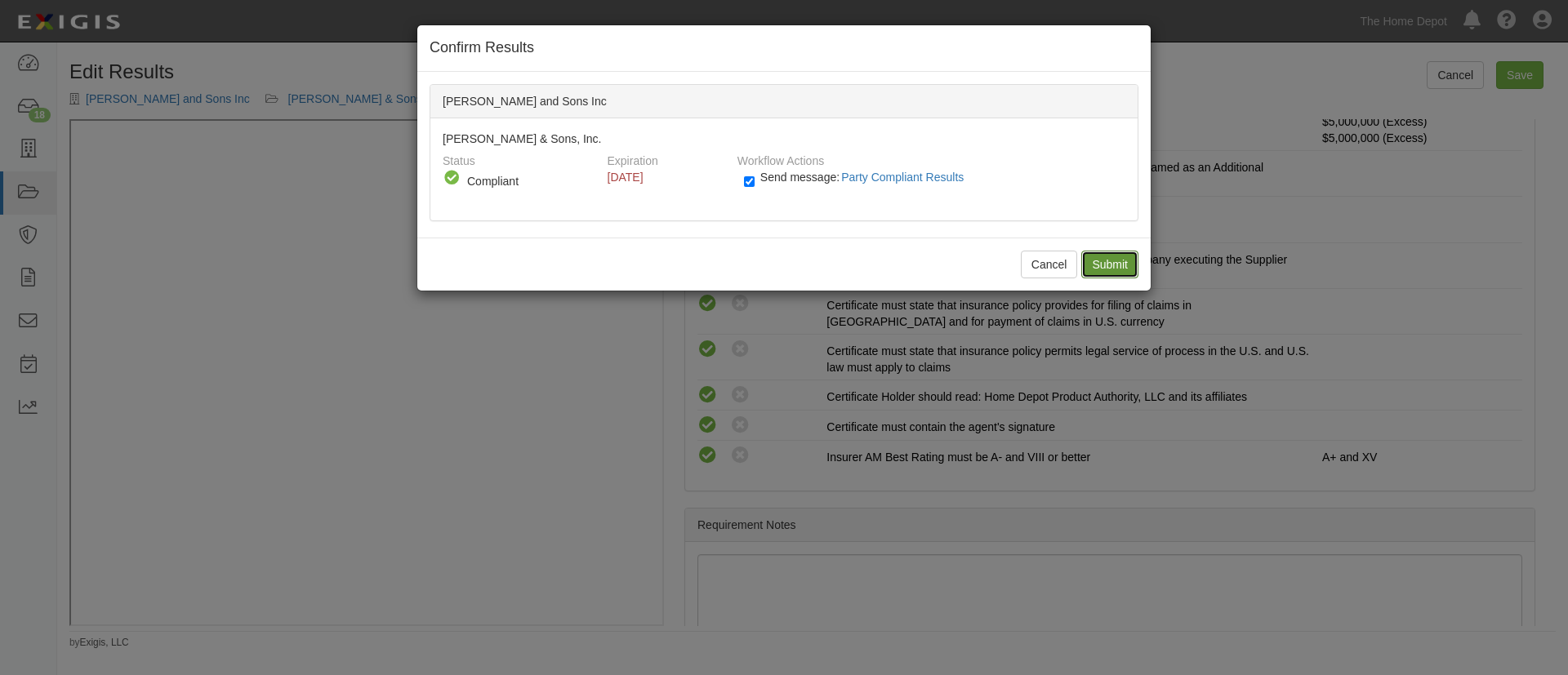 click on "Submit" at bounding box center (1110, 264) 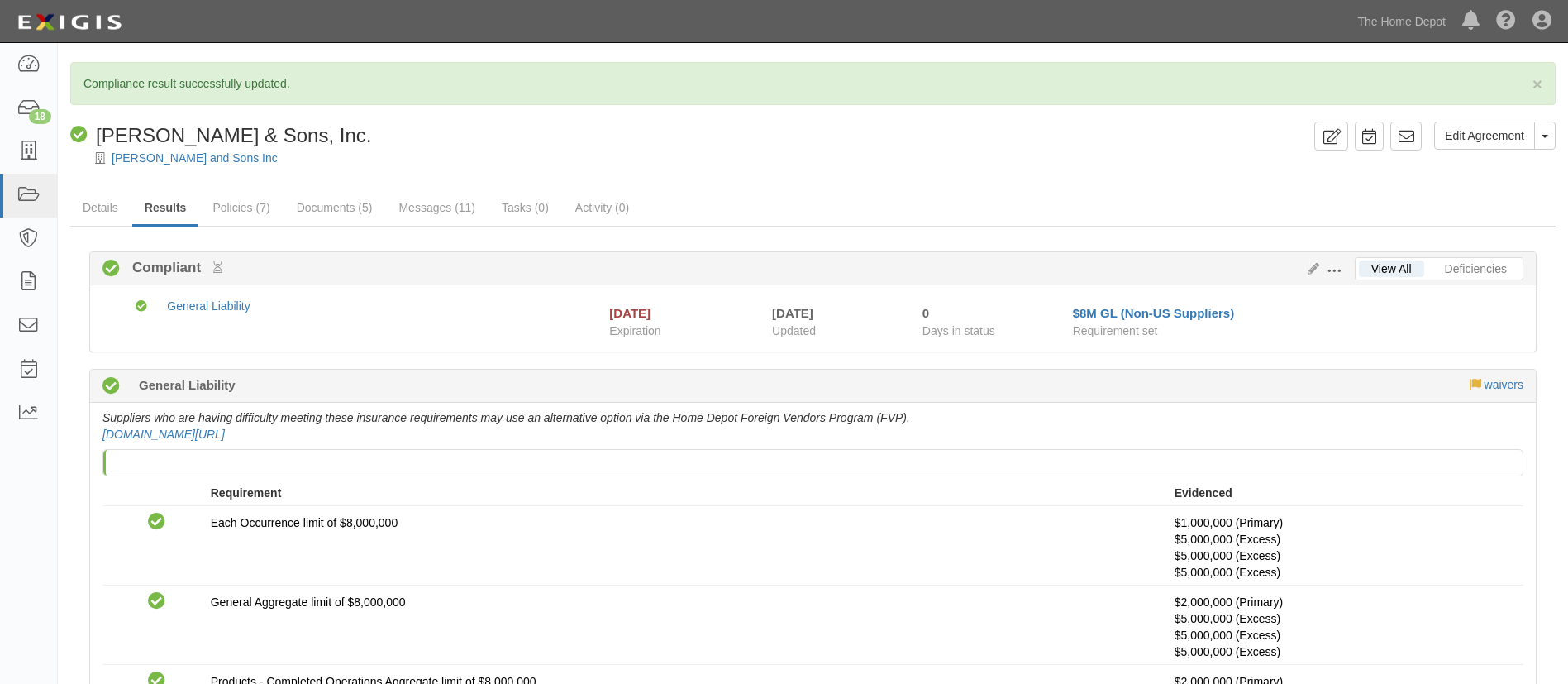 scroll, scrollTop: 0, scrollLeft: 0, axis: both 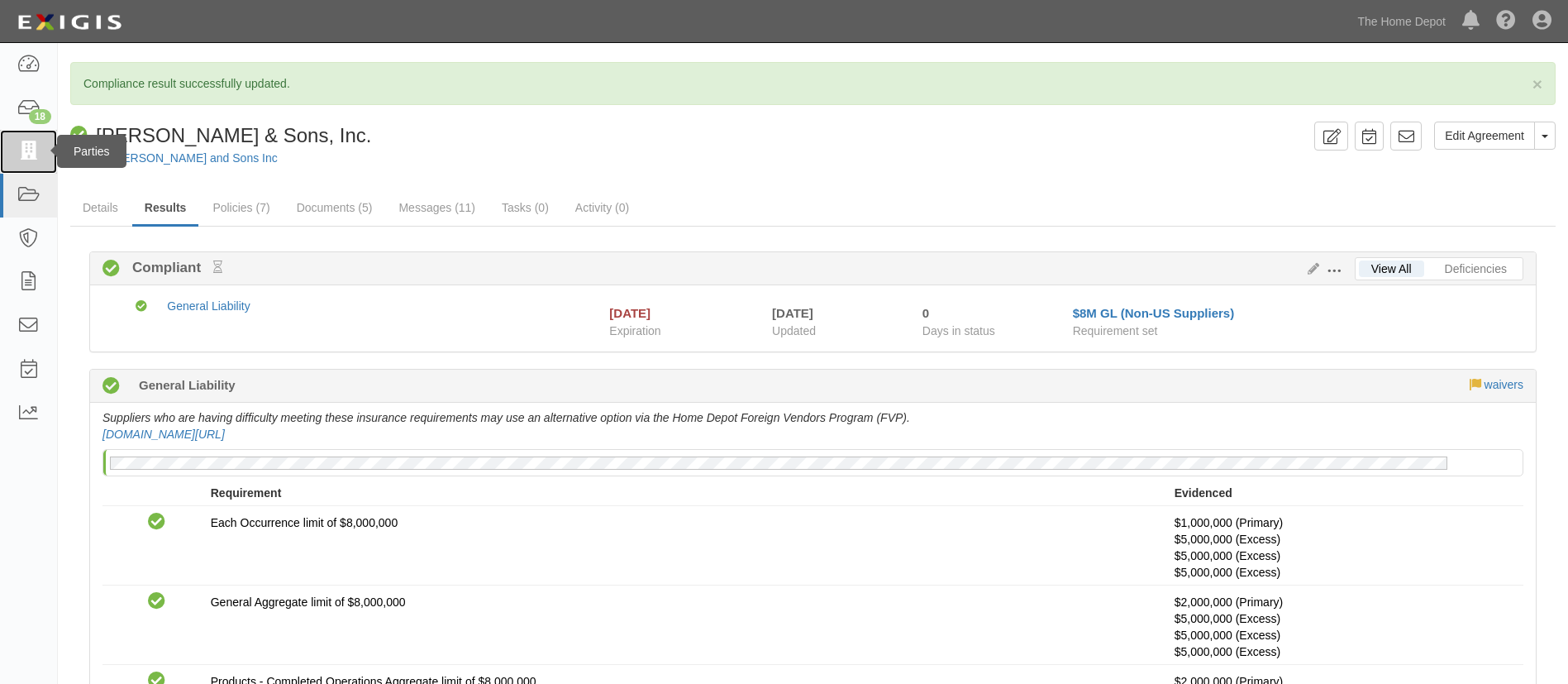 click at bounding box center (28, 151) 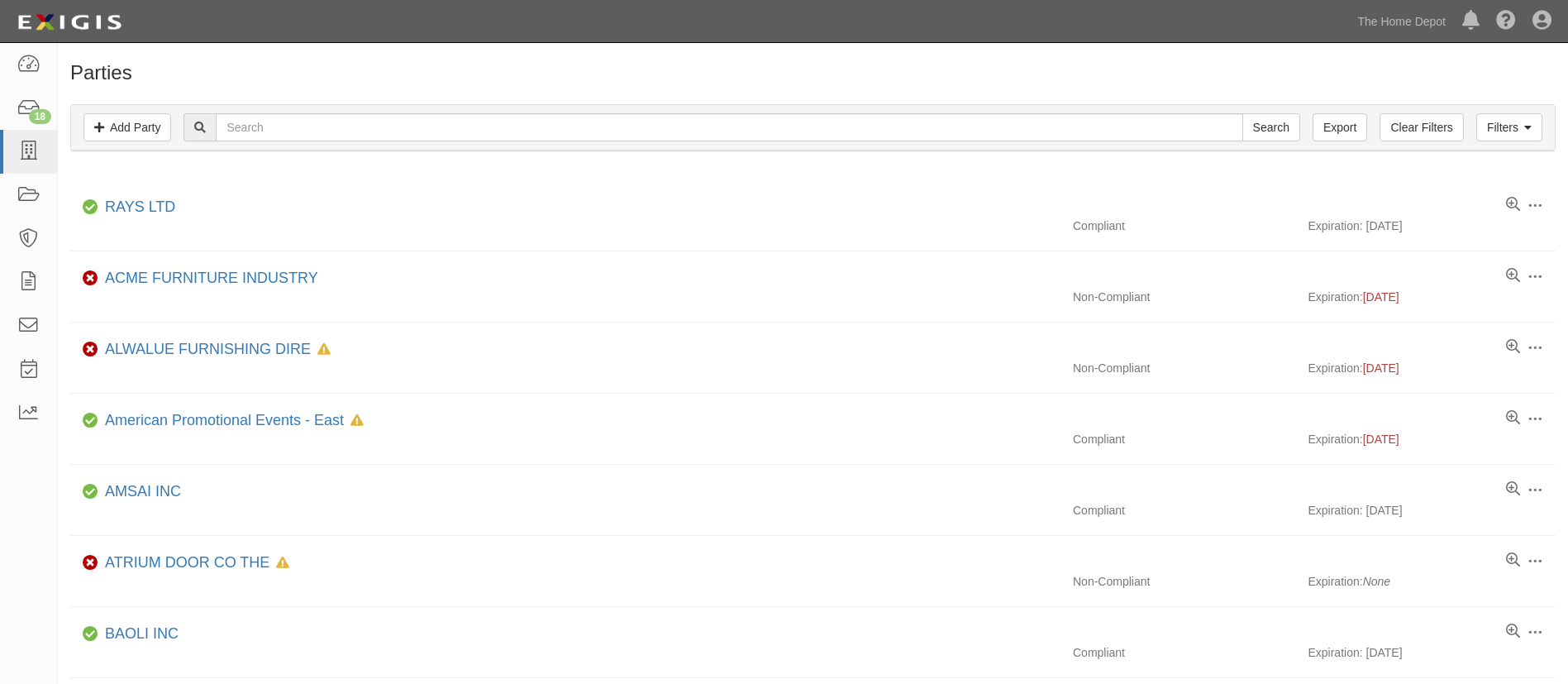 scroll, scrollTop: 0, scrollLeft: 0, axis: both 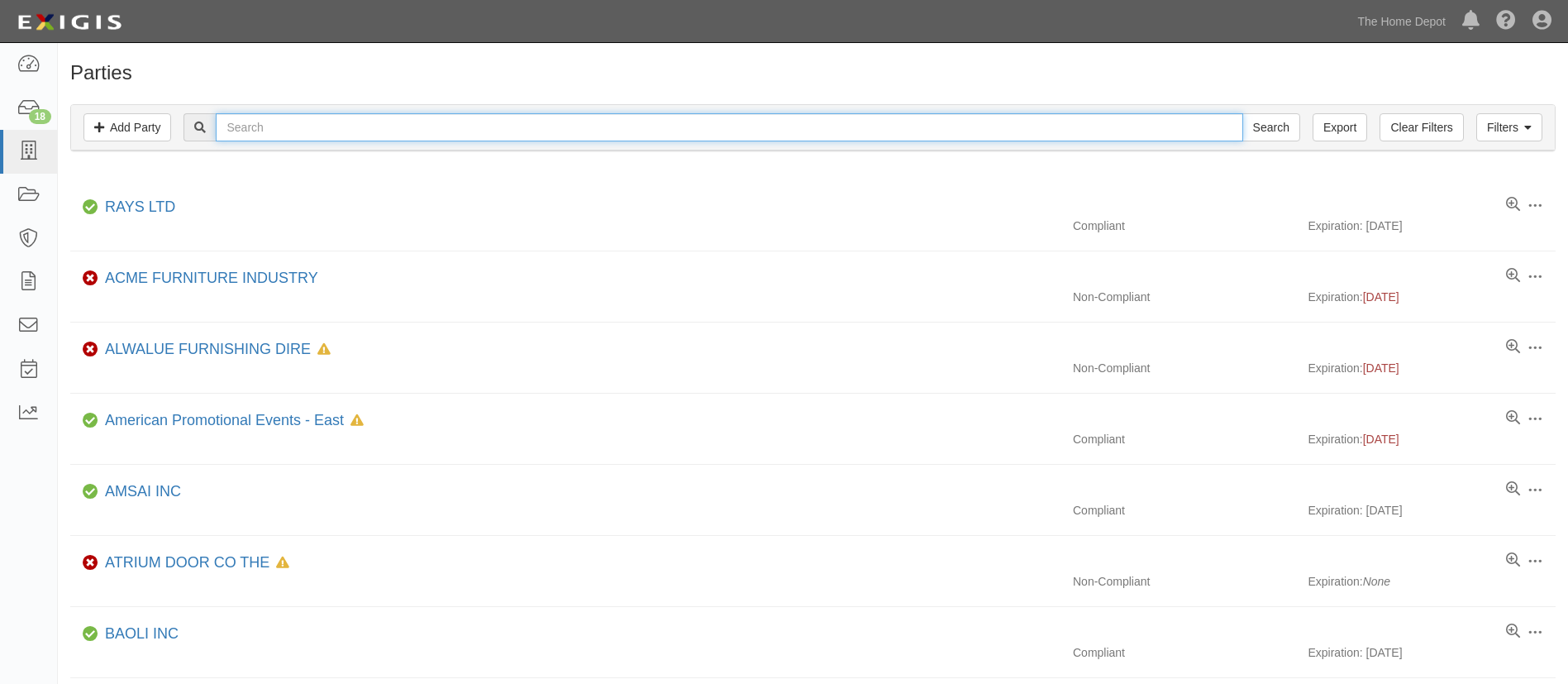 click at bounding box center (729, 127) 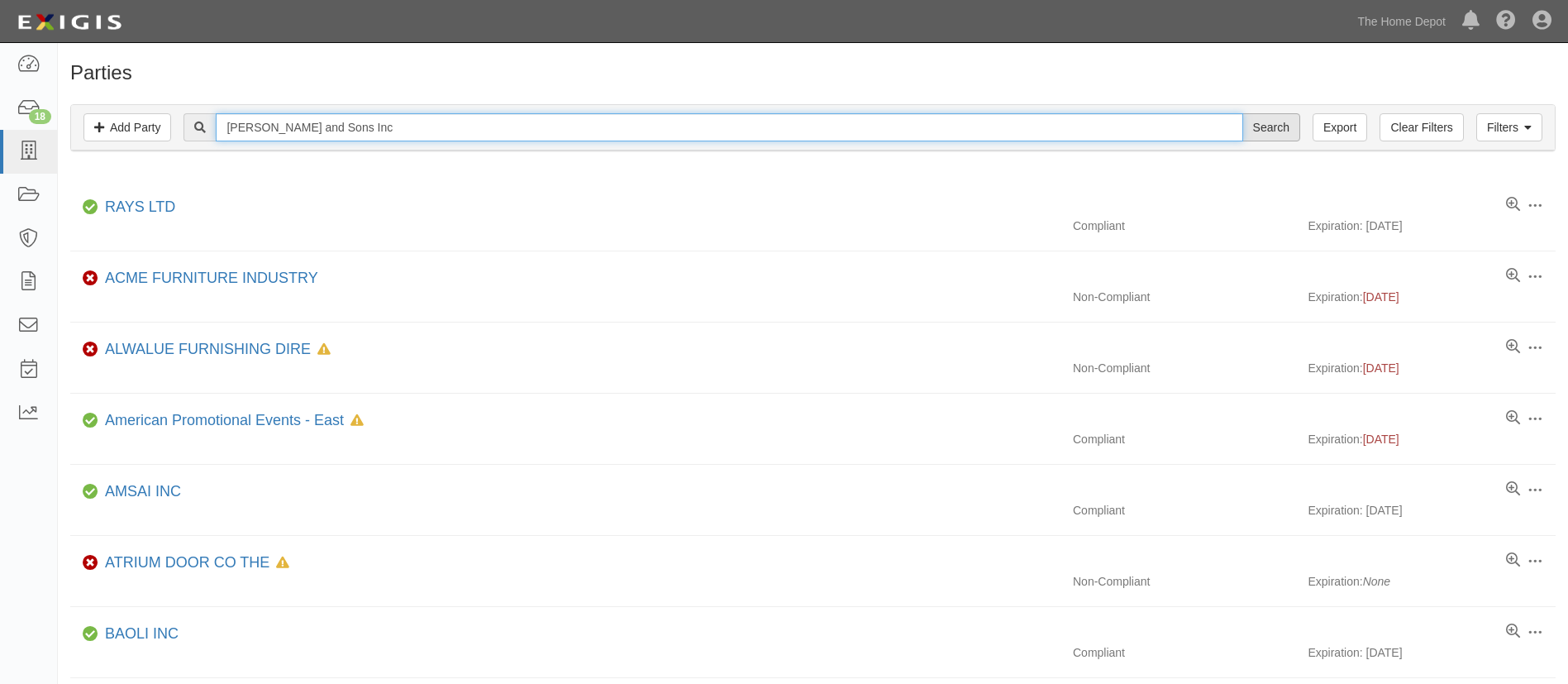 type on "[PERSON_NAME] and Sons Inc" 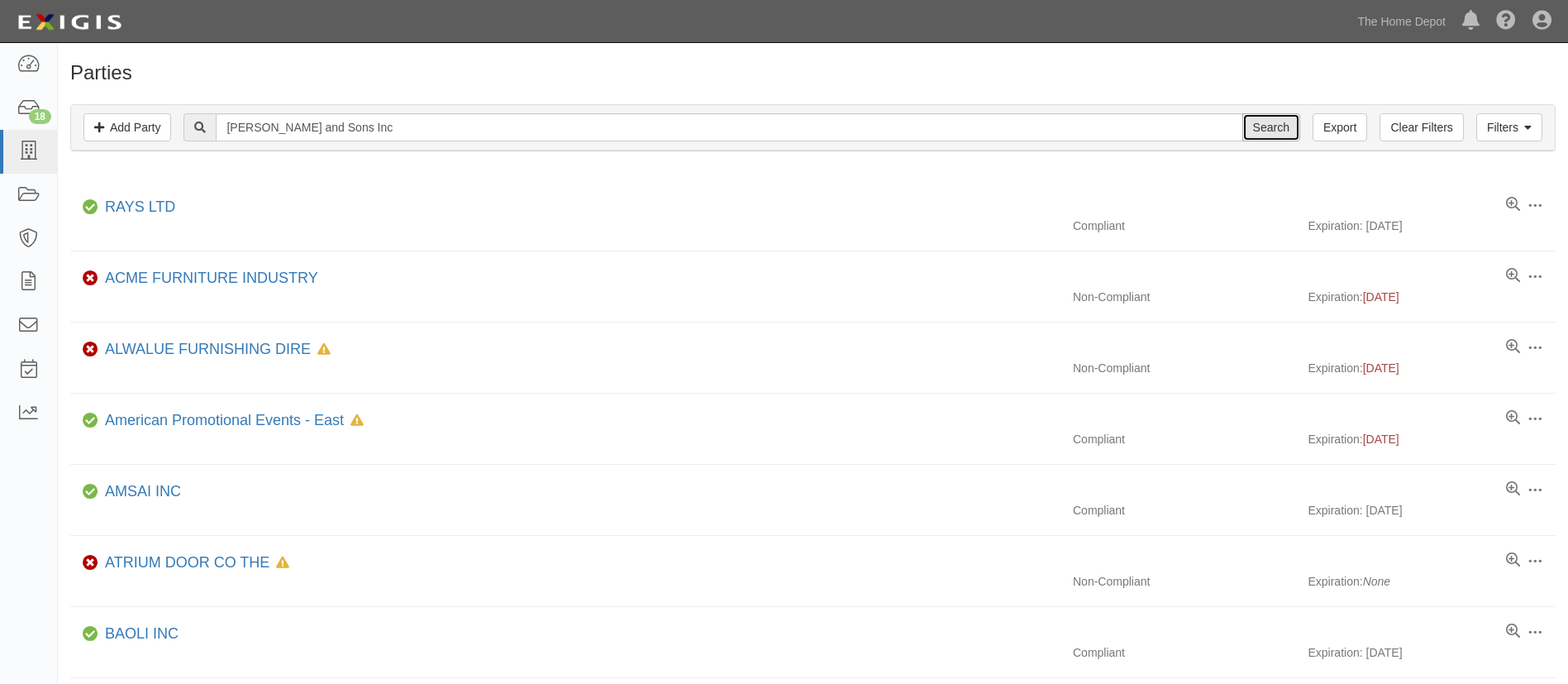 click on "Search" at bounding box center [1271, 127] 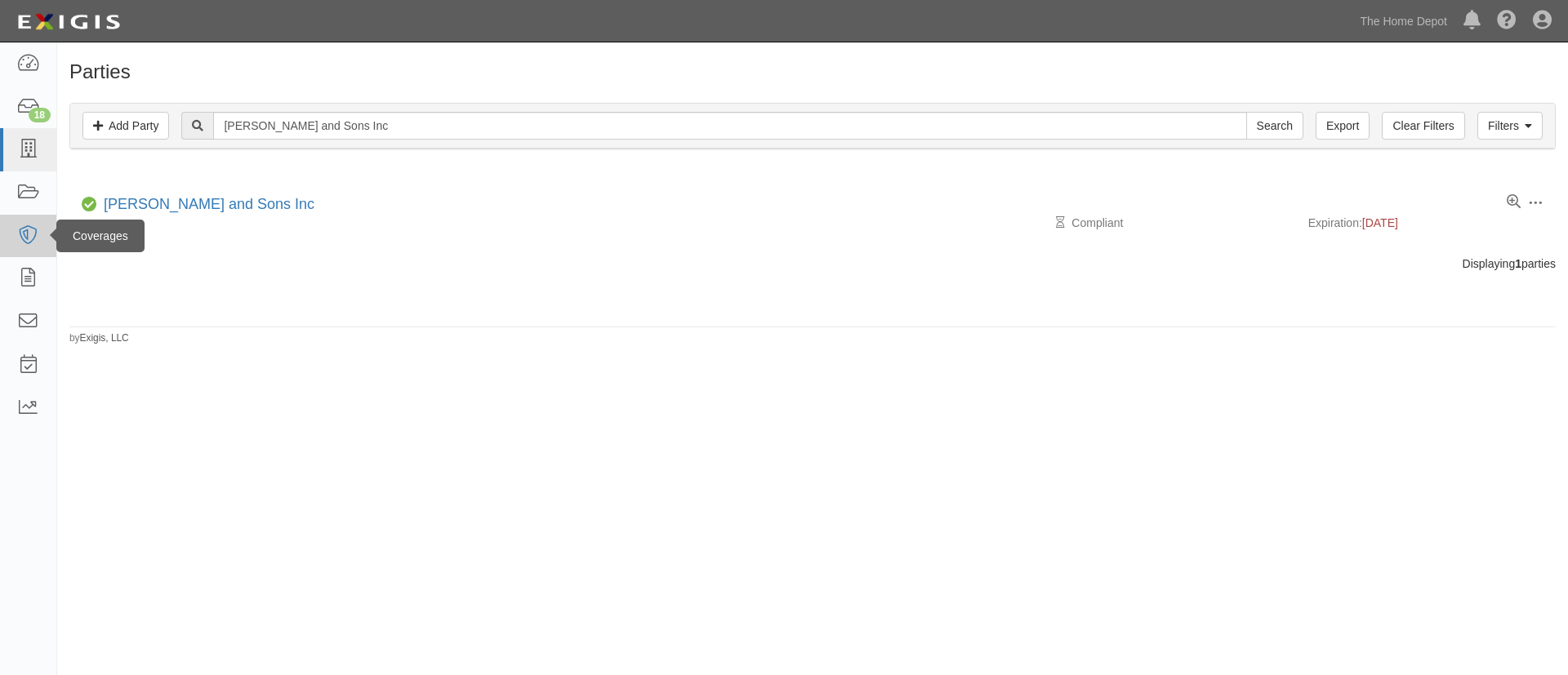 scroll, scrollTop: 0, scrollLeft: 0, axis: both 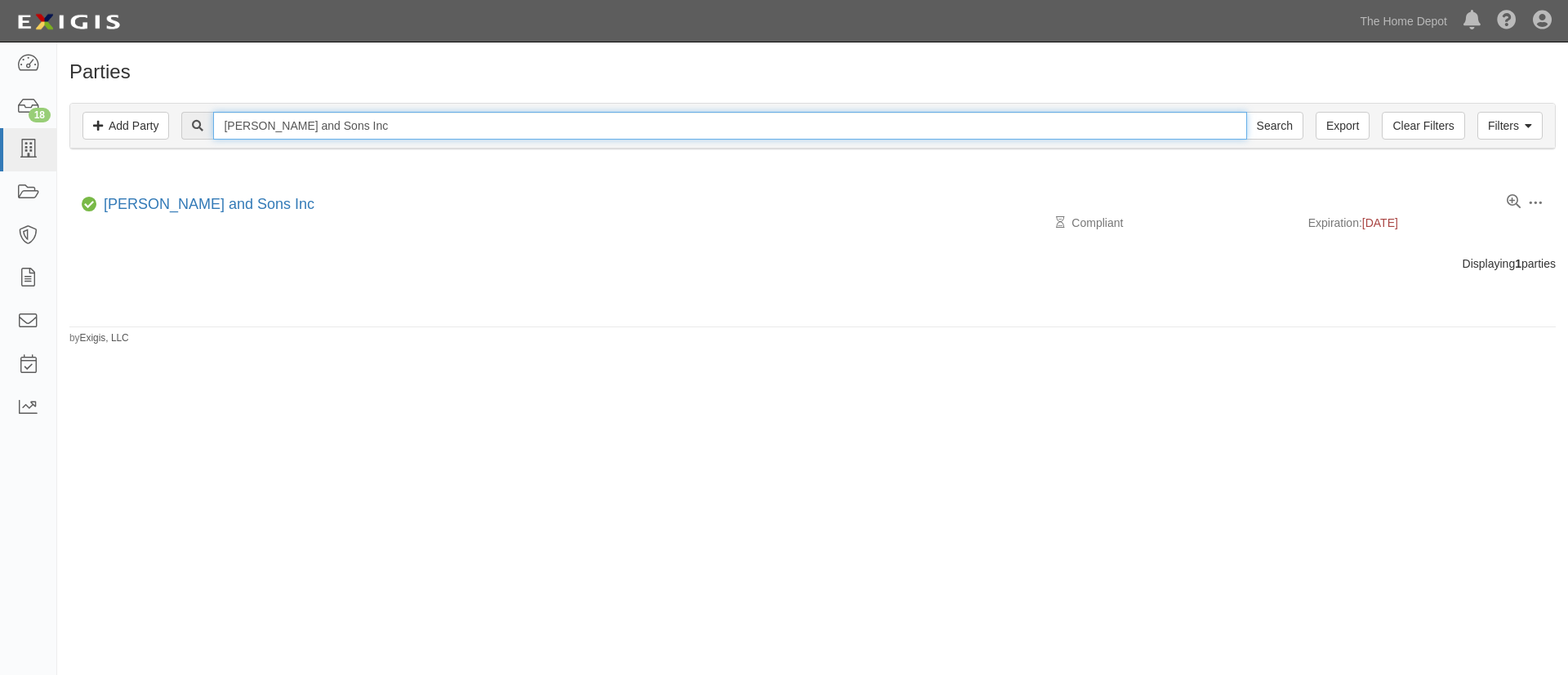 drag, startPoint x: 395, startPoint y: 129, endPoint x: -7, endPoint y: 129, distance: 402 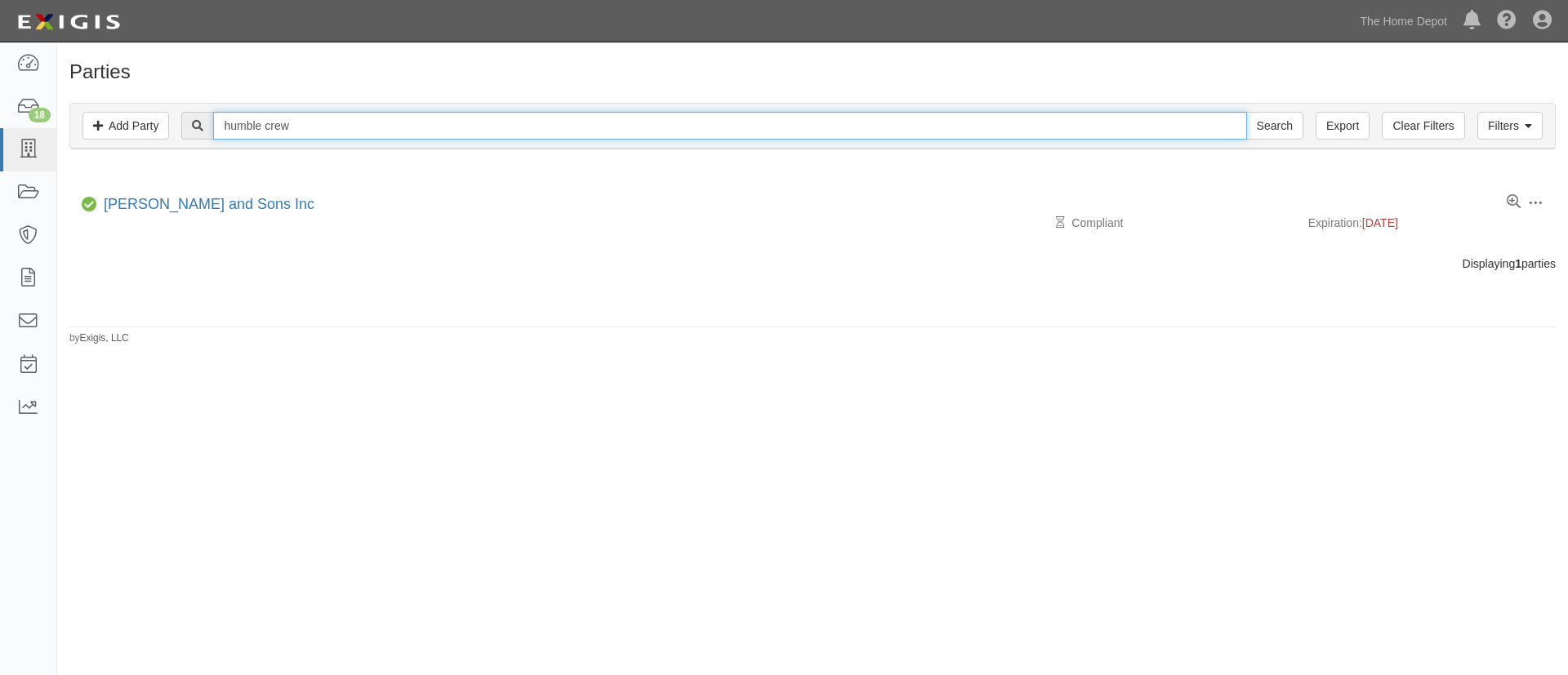 type on "humble crew" 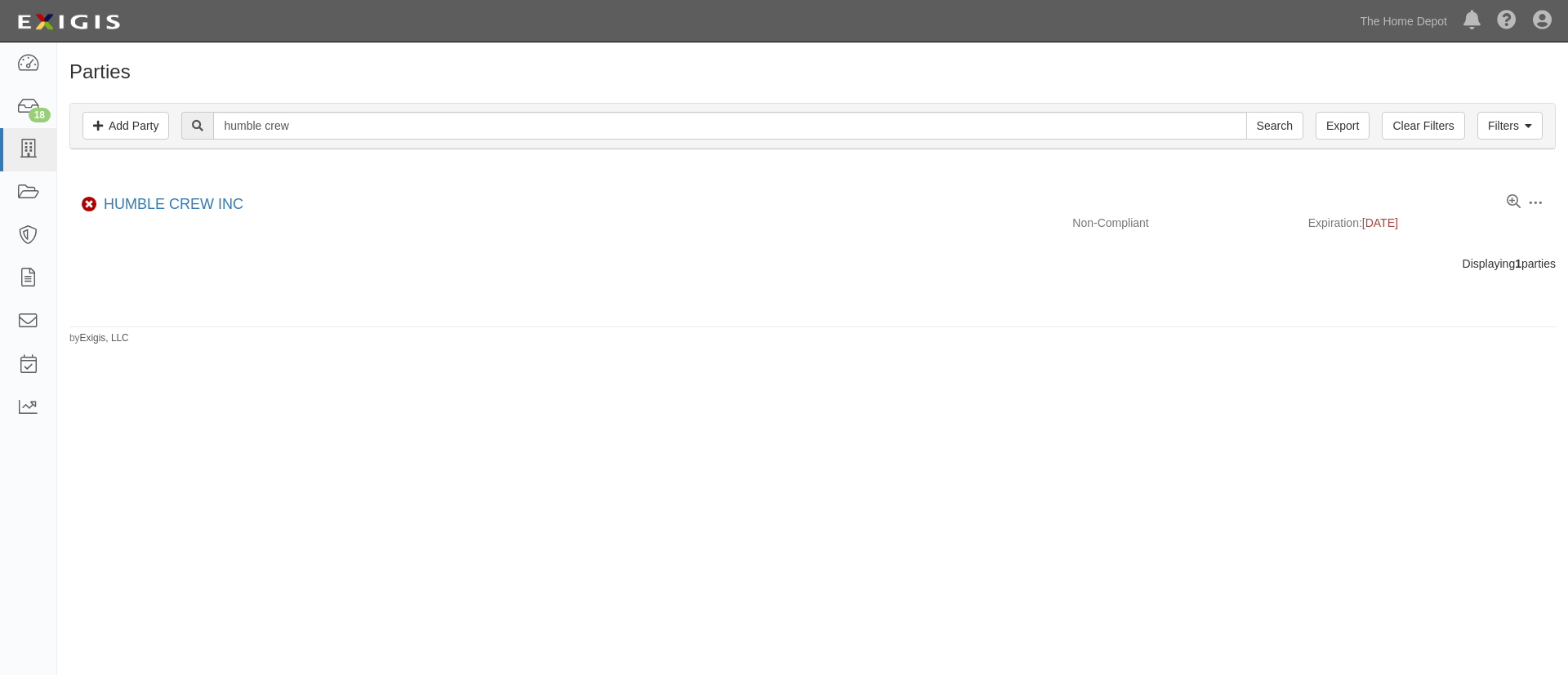 scroll, scrollTop: 0, scrollLeft: 0, axis: both 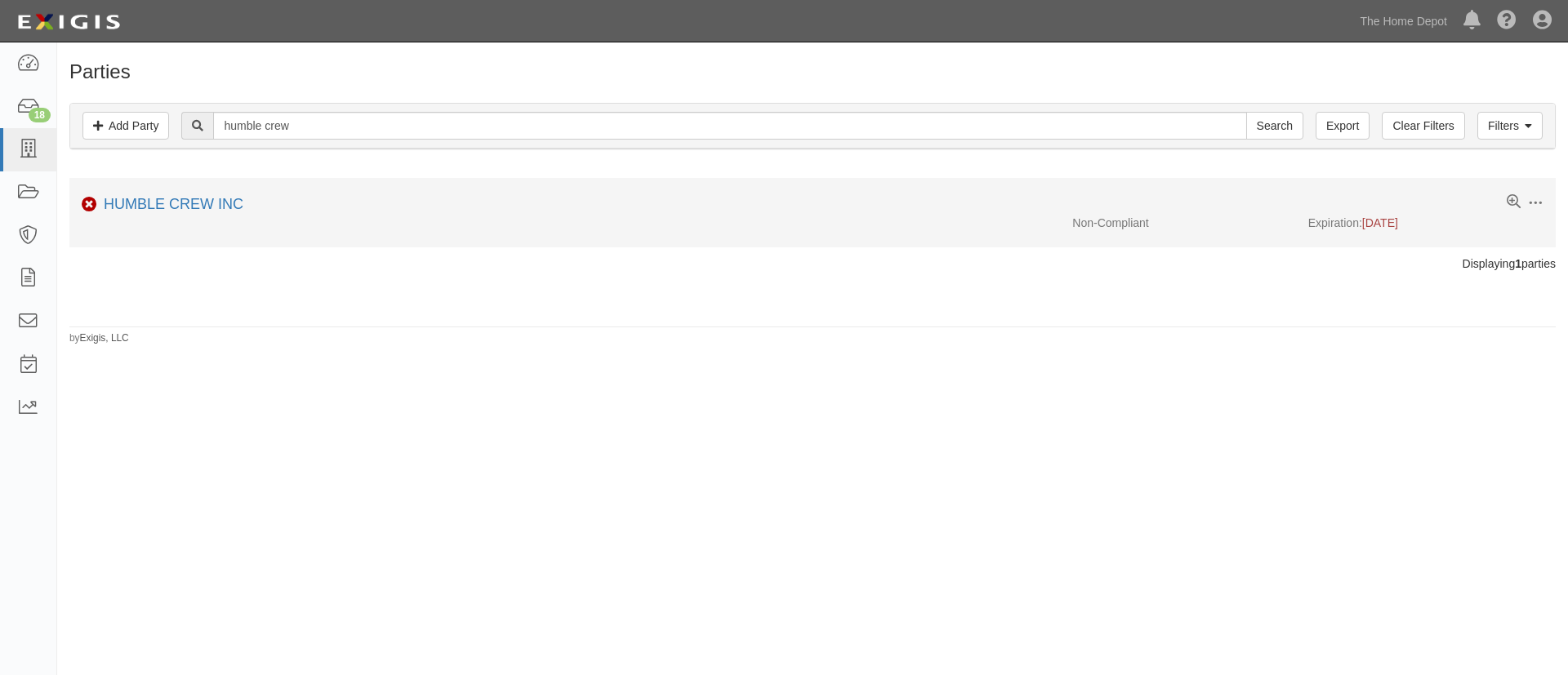 click on "HUMBLE CREW INC" at bounding box center (170, 205) 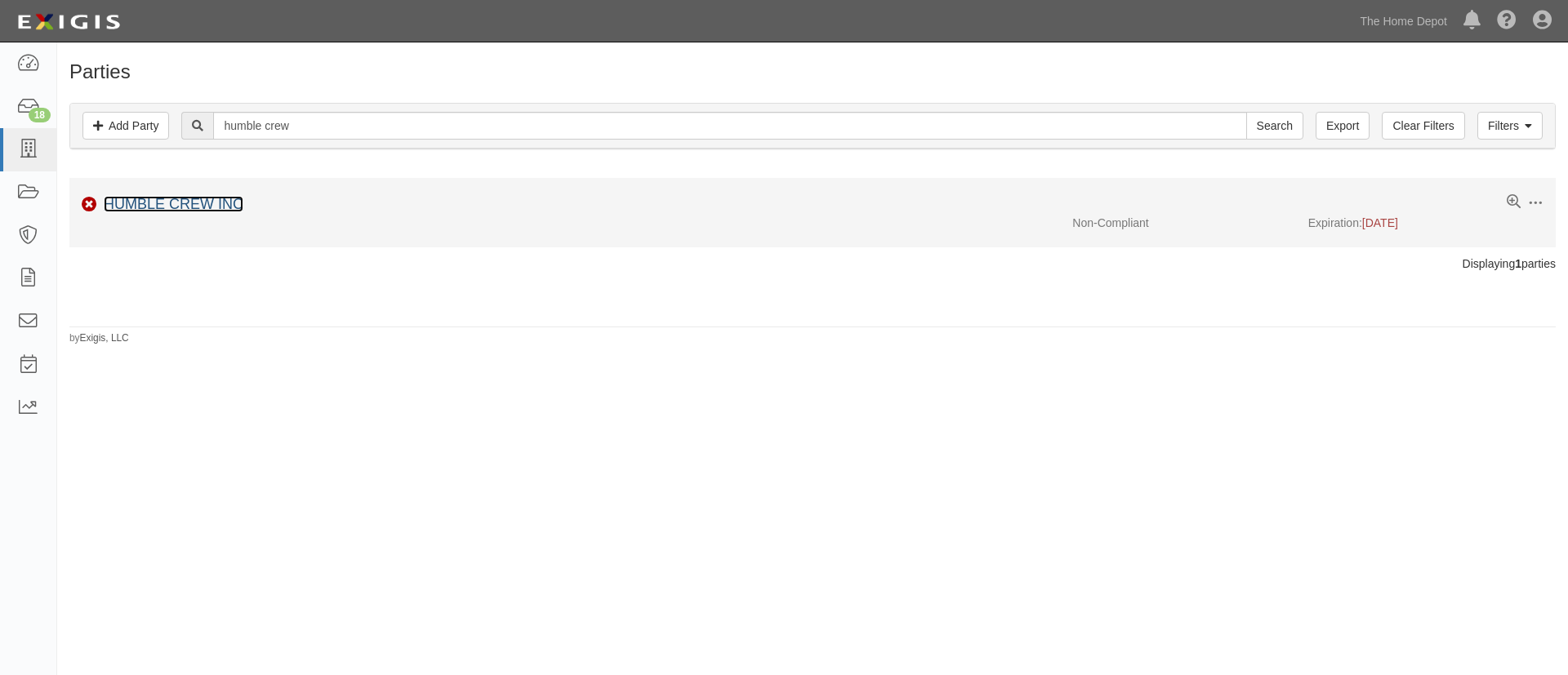 click on "HUMBLE CREW INC" at bounding box center [173, 204] 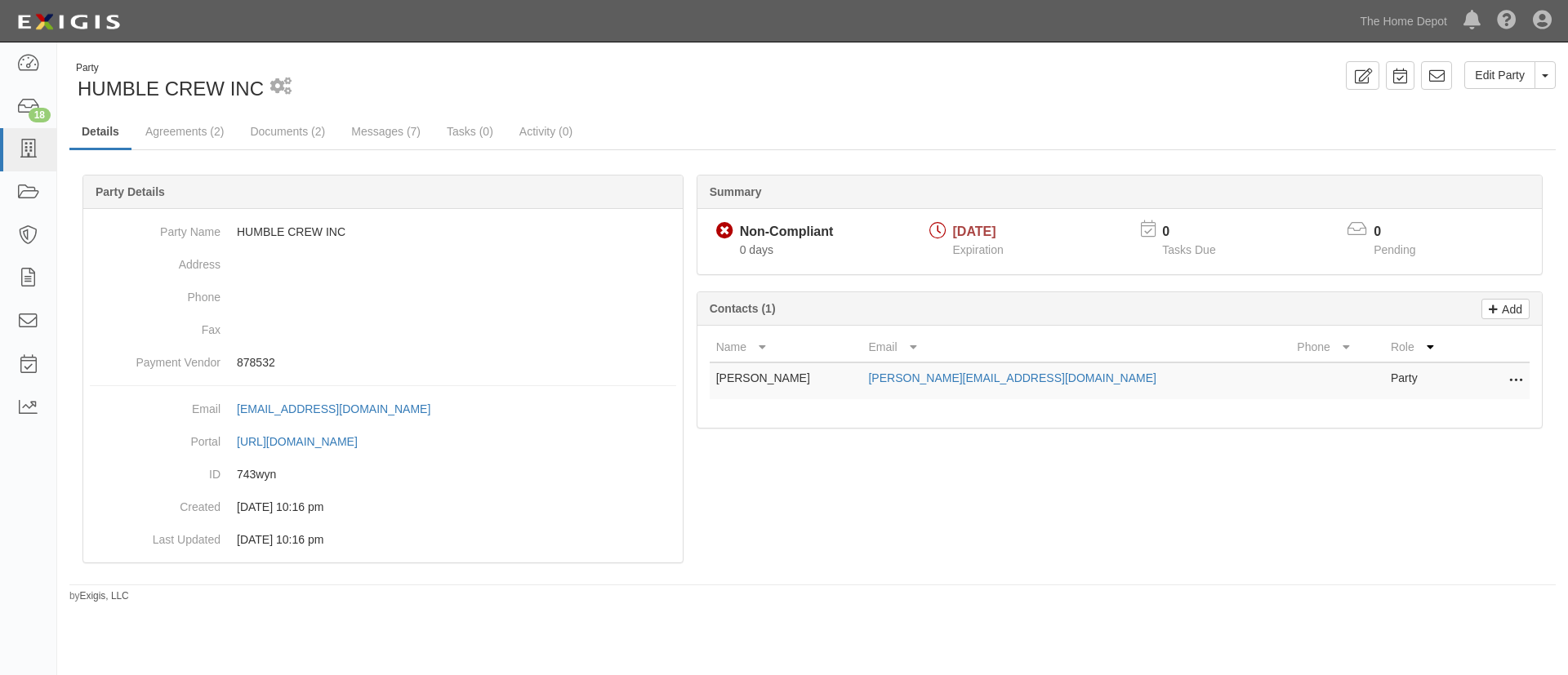 scroll, scrollTop: 0, scrollLeft: 0, axis: both 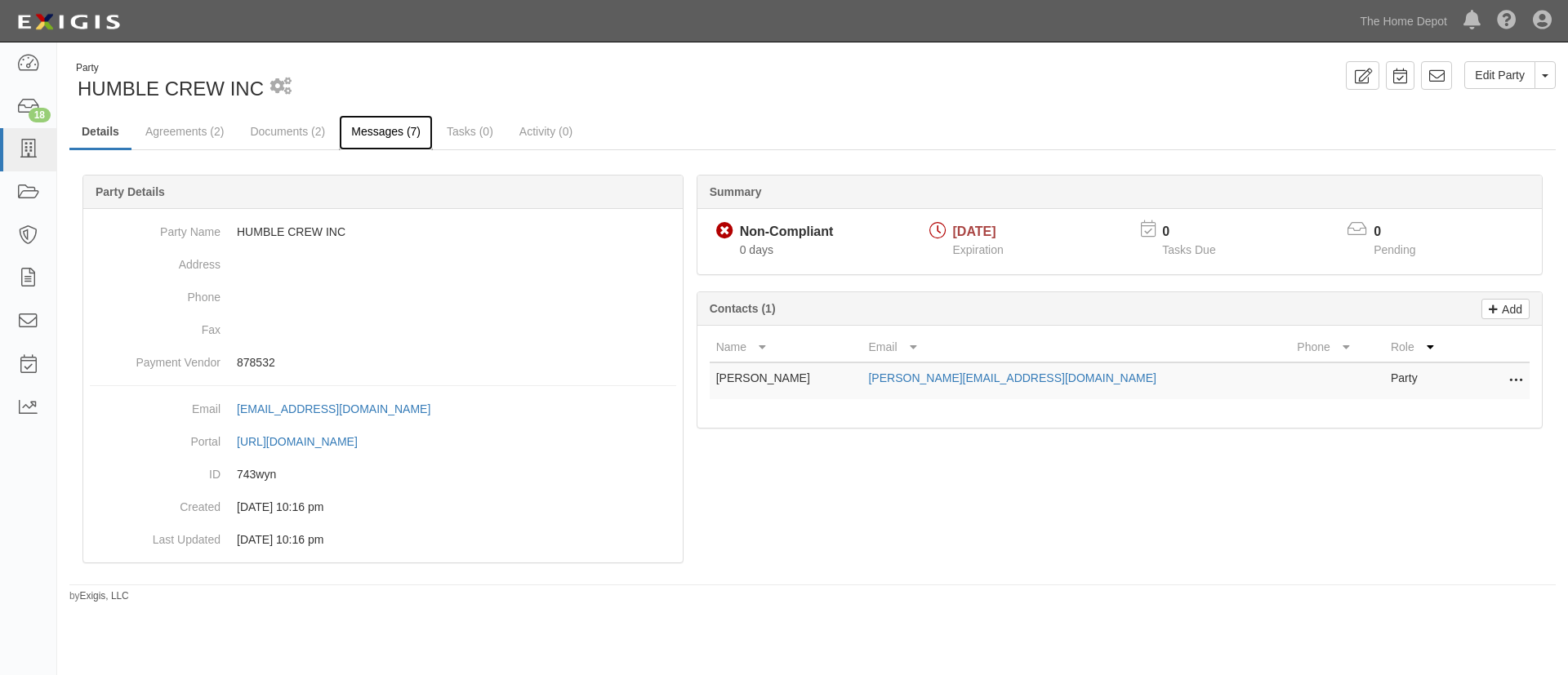 click on "Messages (7)" at bounding box center (385, 132) 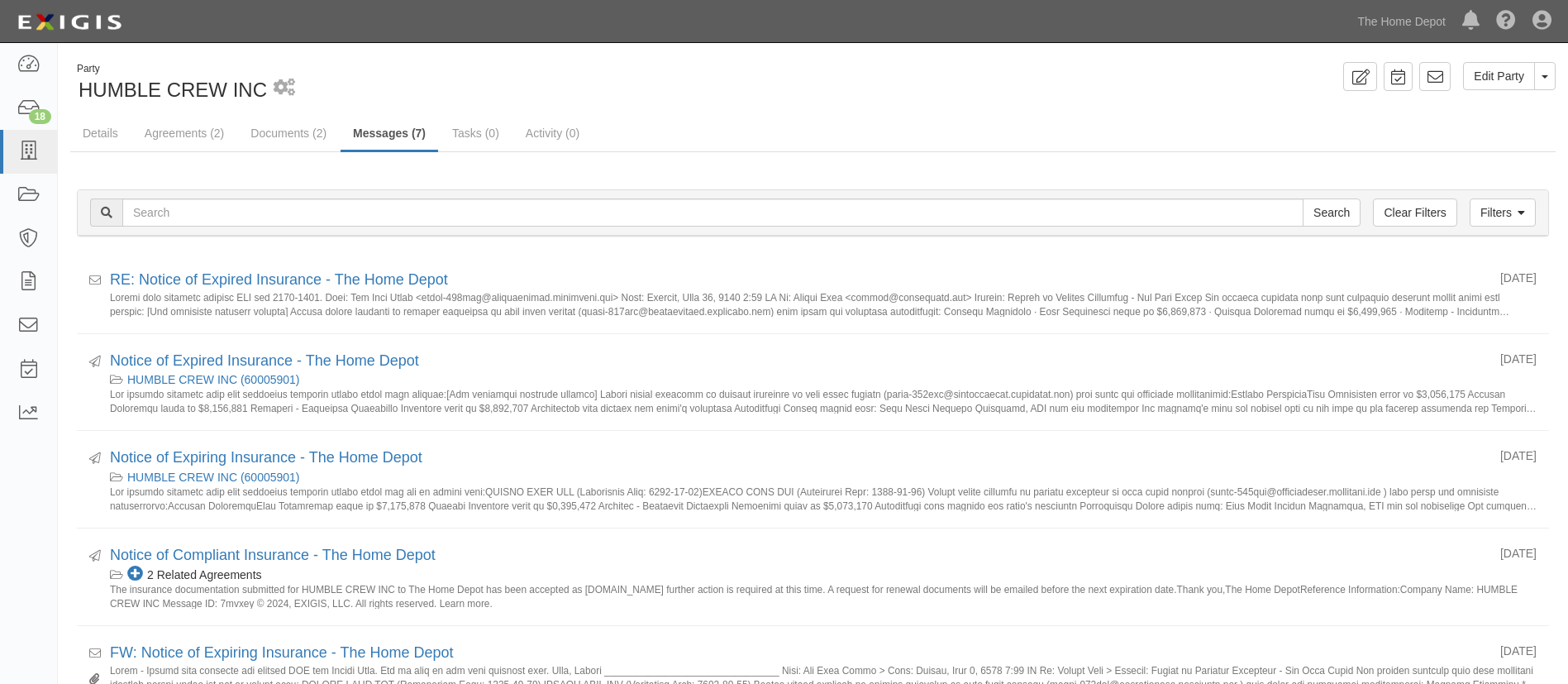 scroll, scrollTop: 0, scrollLeft: 0, axis: both 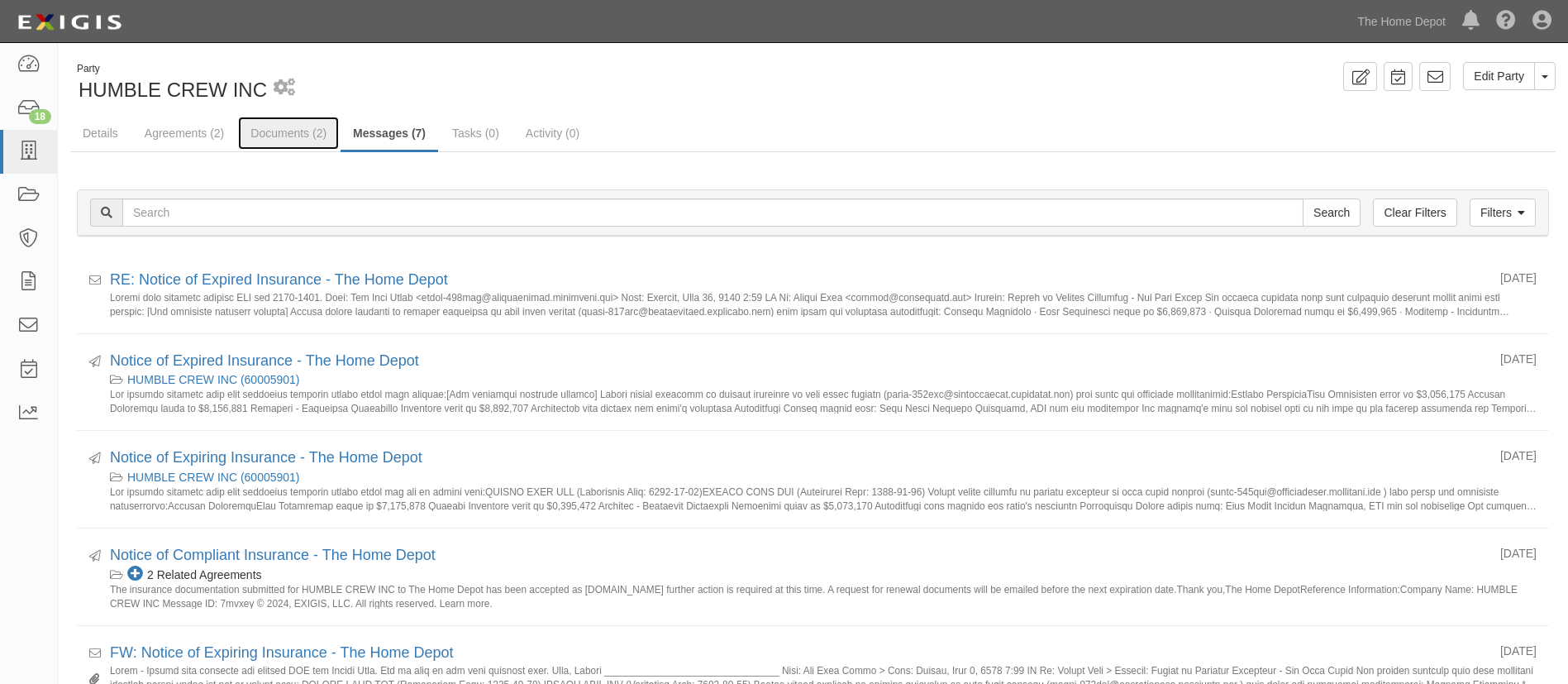 click on "Documents (2)" at bounding box center [288, 133] 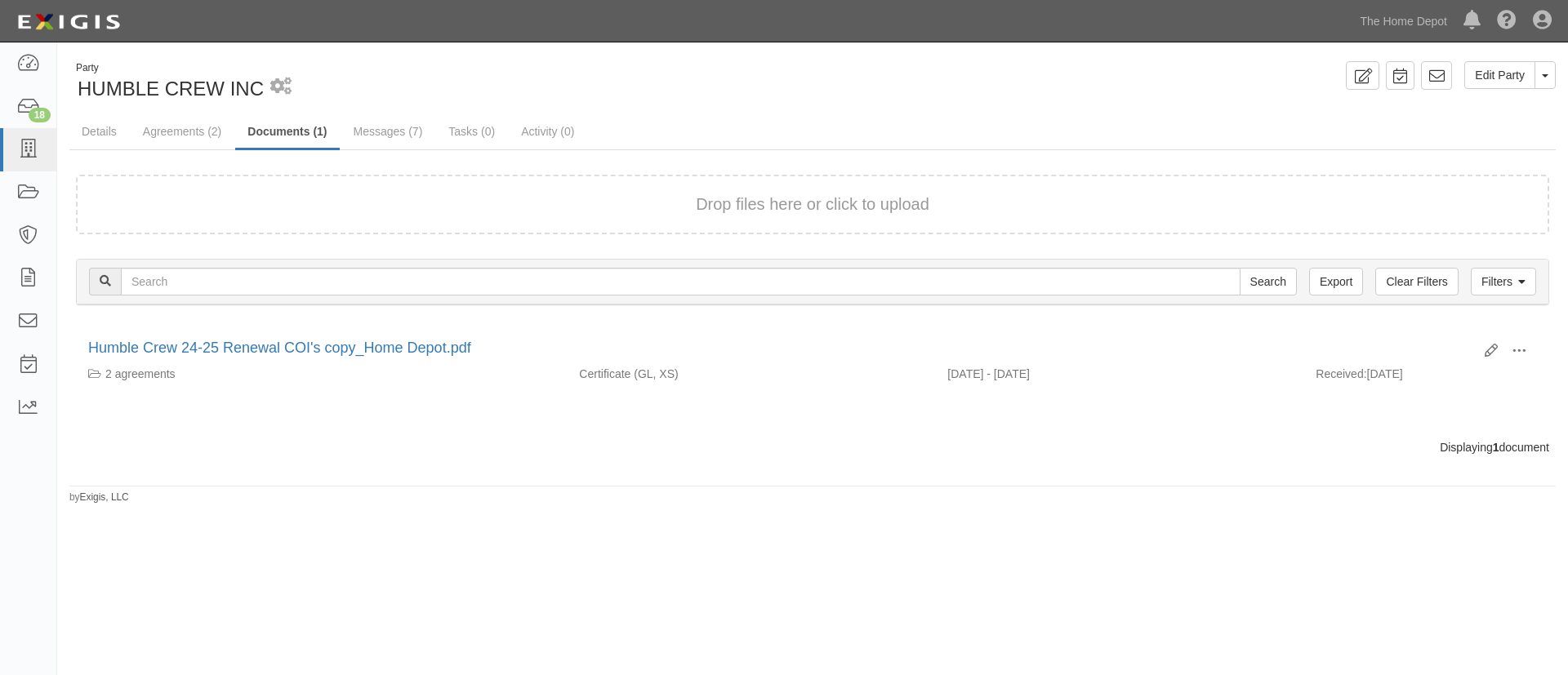 scroll, scrollTop: 0, scrollLeft: 0, axis: both 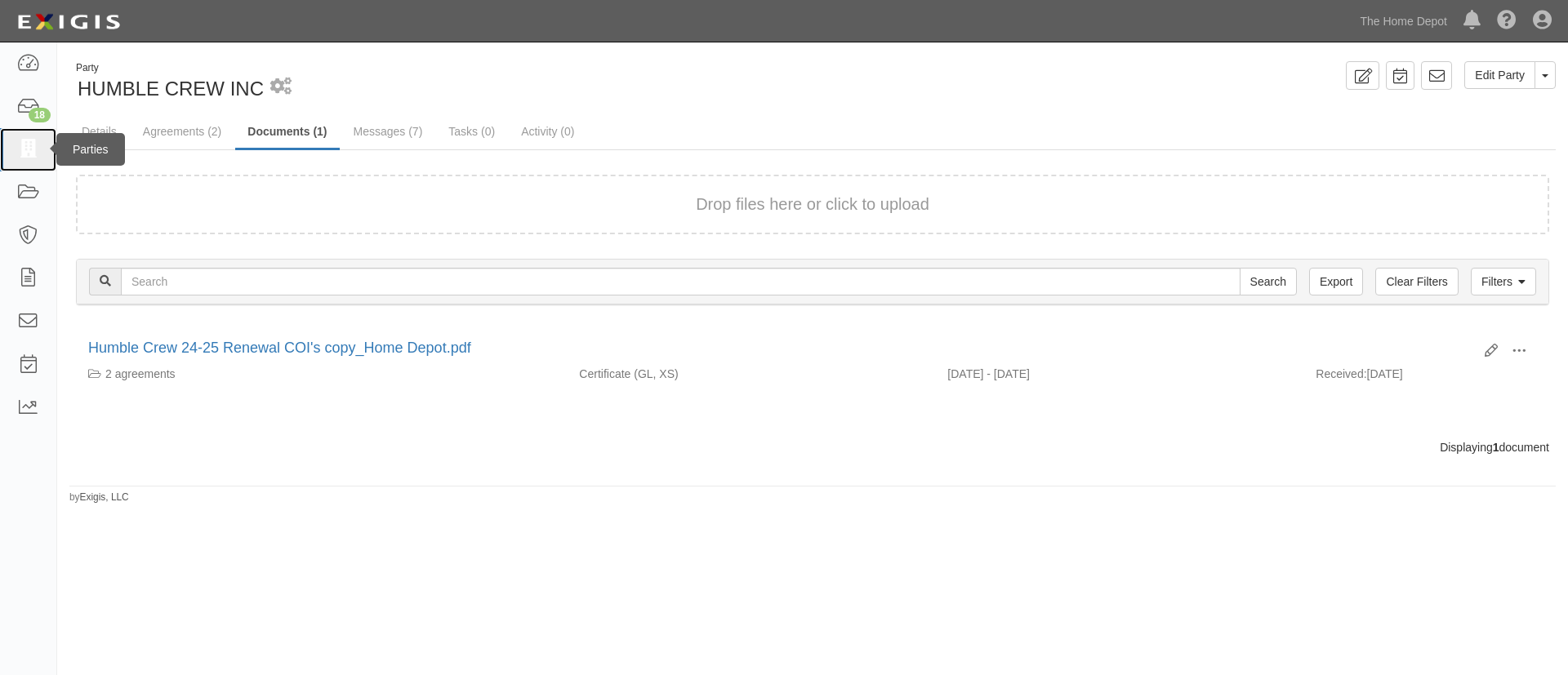 click at bounding box center [28, 149] 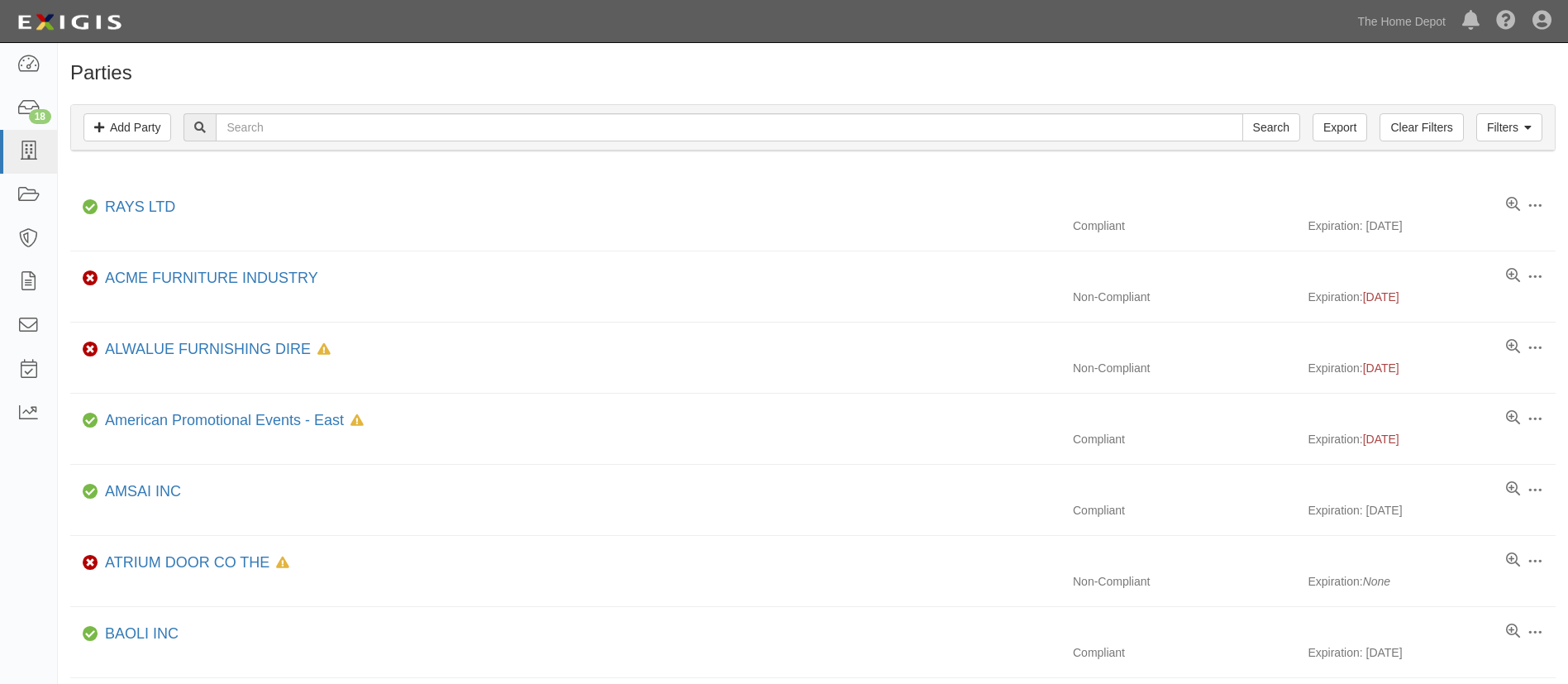 scroll, scrollTop: 0, scrollLeft: 0, axis: both 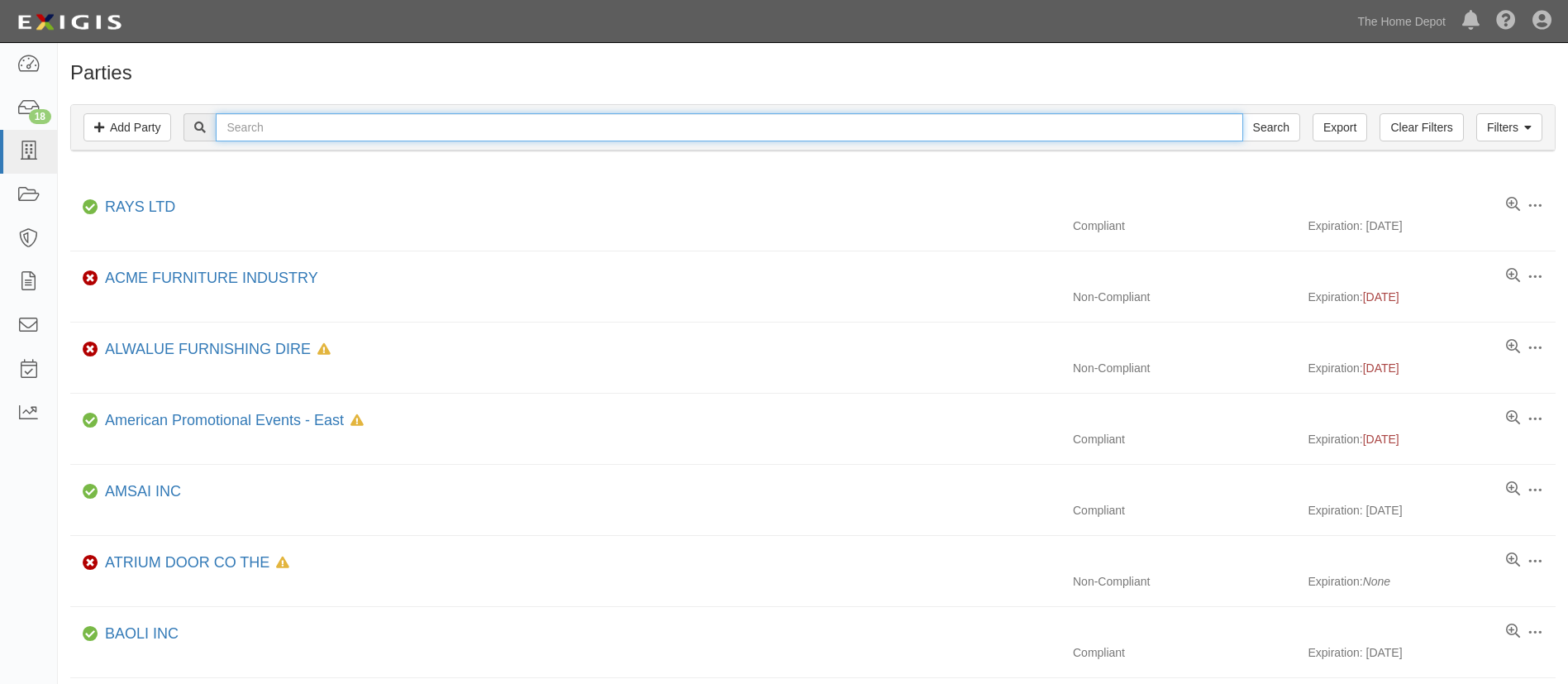 click at bounding box center (729, 127) 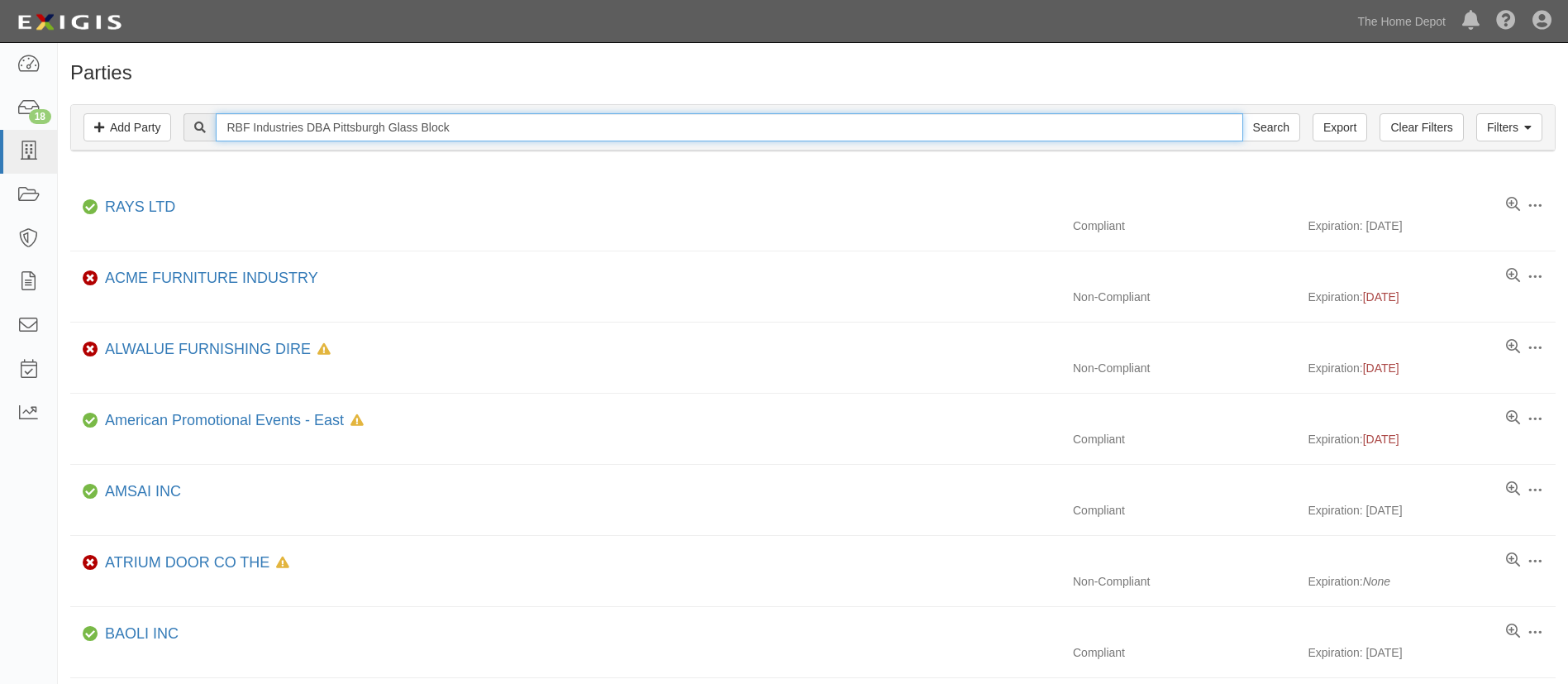 click on "RBF Industries DBA Pittsburgh Glass Block" at bounding box center [729, 127] 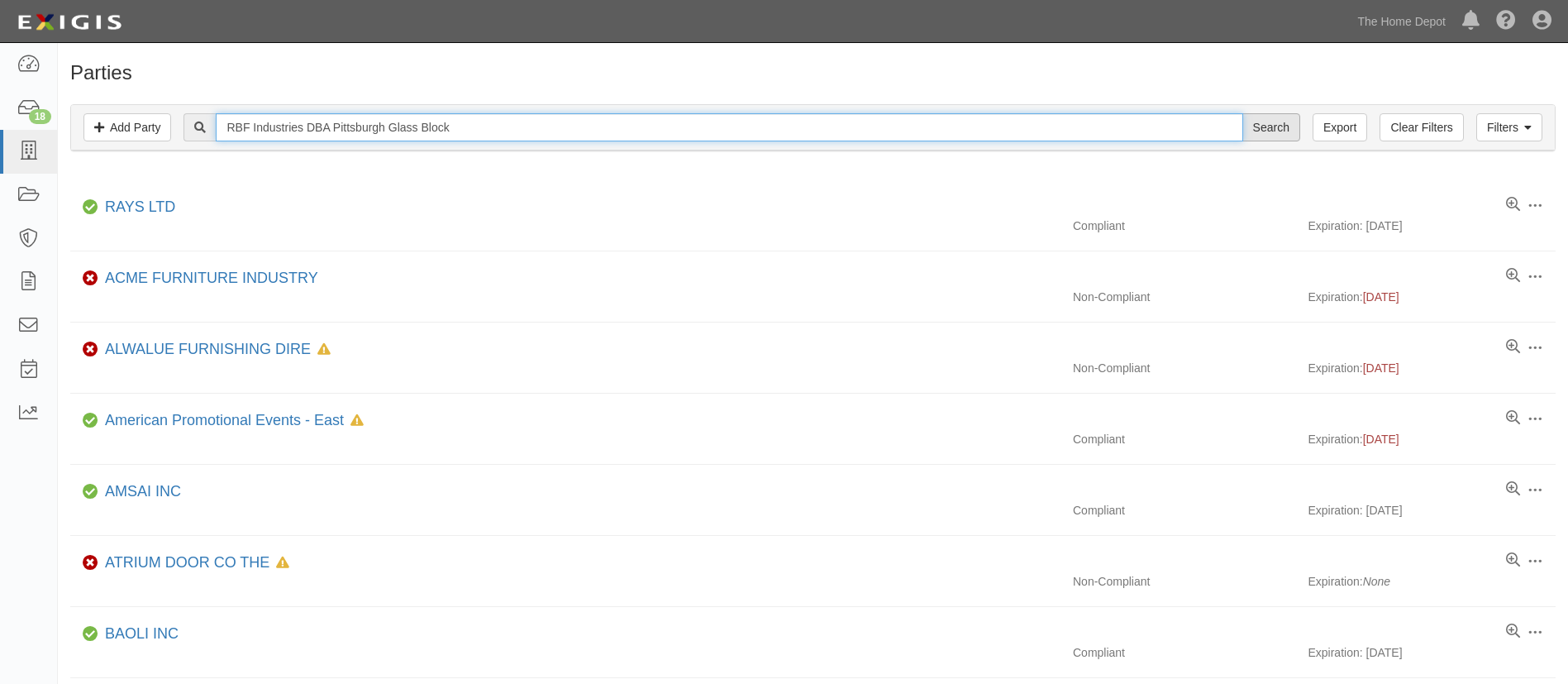 type on "RBF Industries DBA Pittsburgh Glass Block" 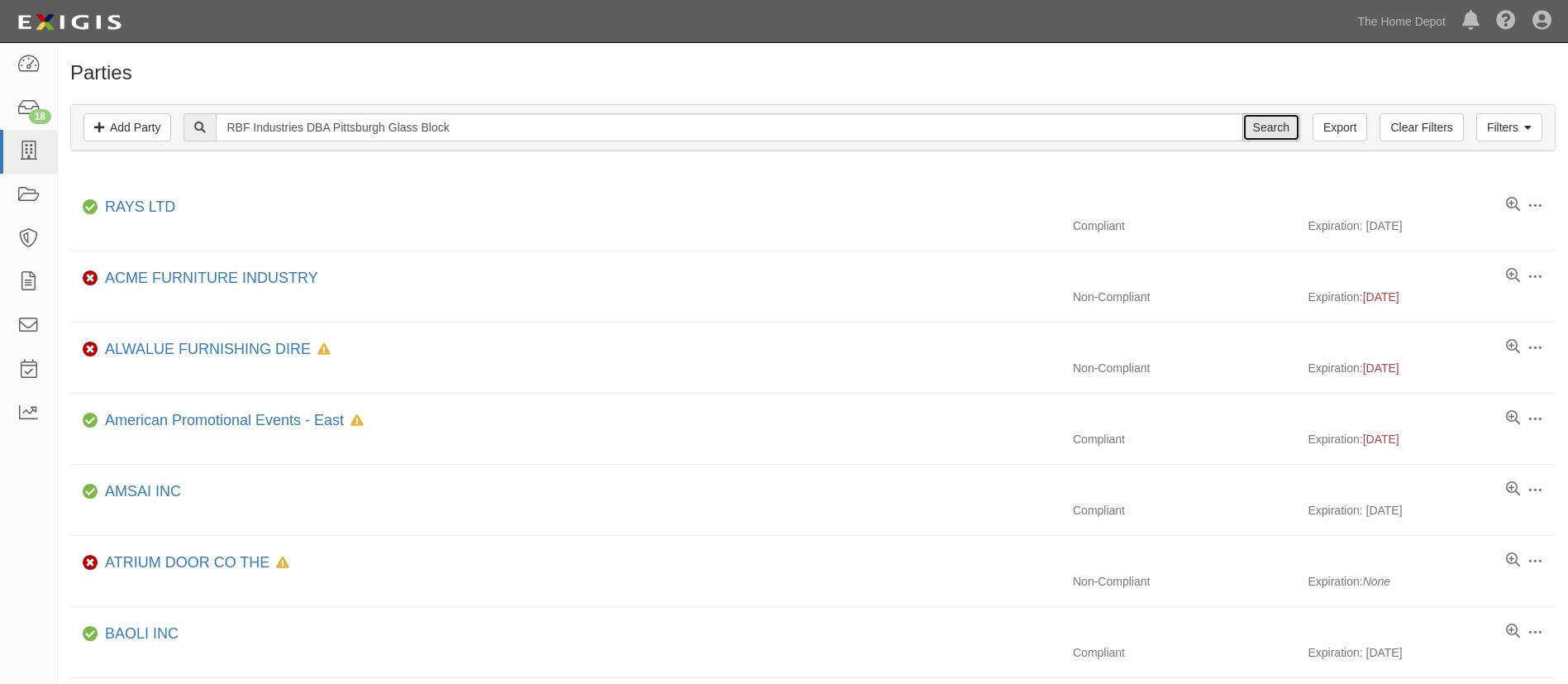 click on "Search" at bounding box center [1271, 127] 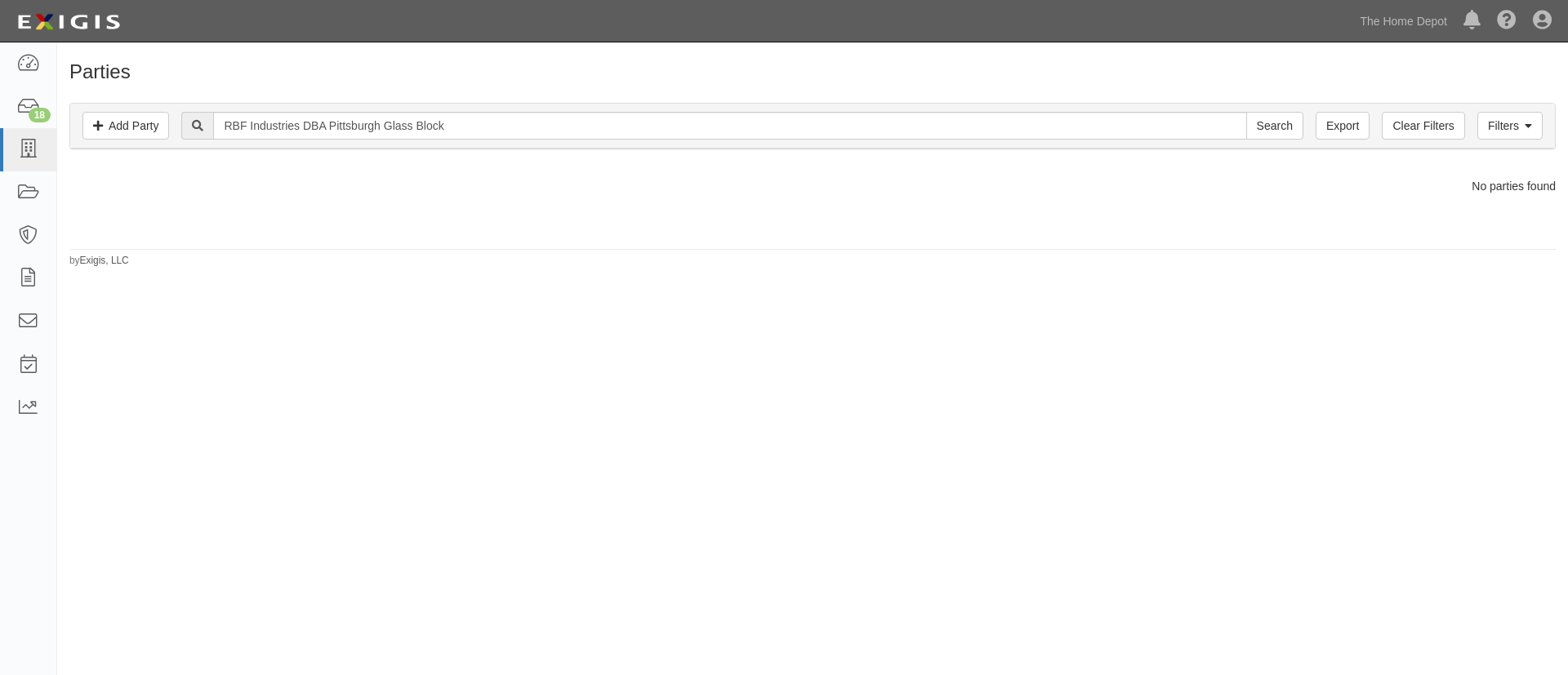 scroll, scrollTop: 0, scrollLeft: 0, axis: both 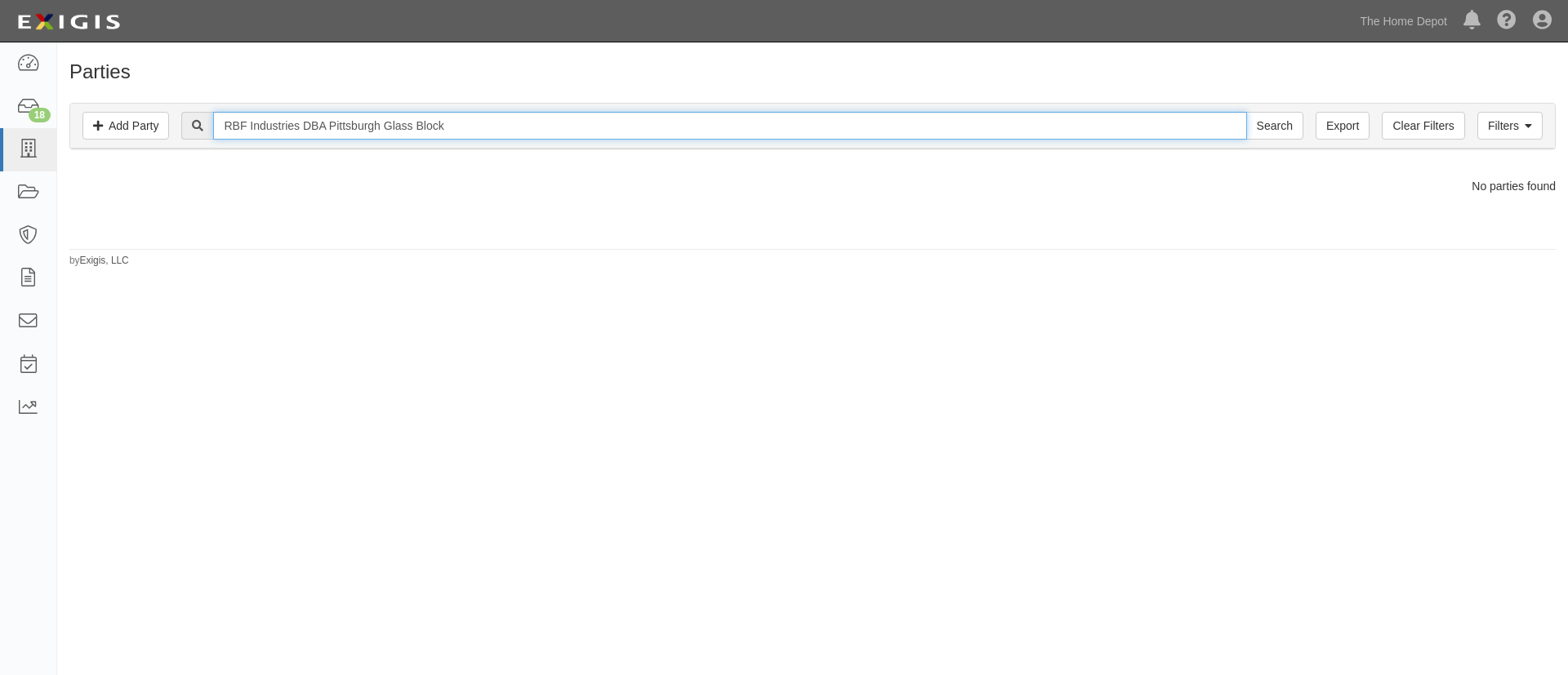 drag, startPoint x: 0, startPoint y: 0, endPoint x: 310, endPoint y: 130, distance: 336.15473 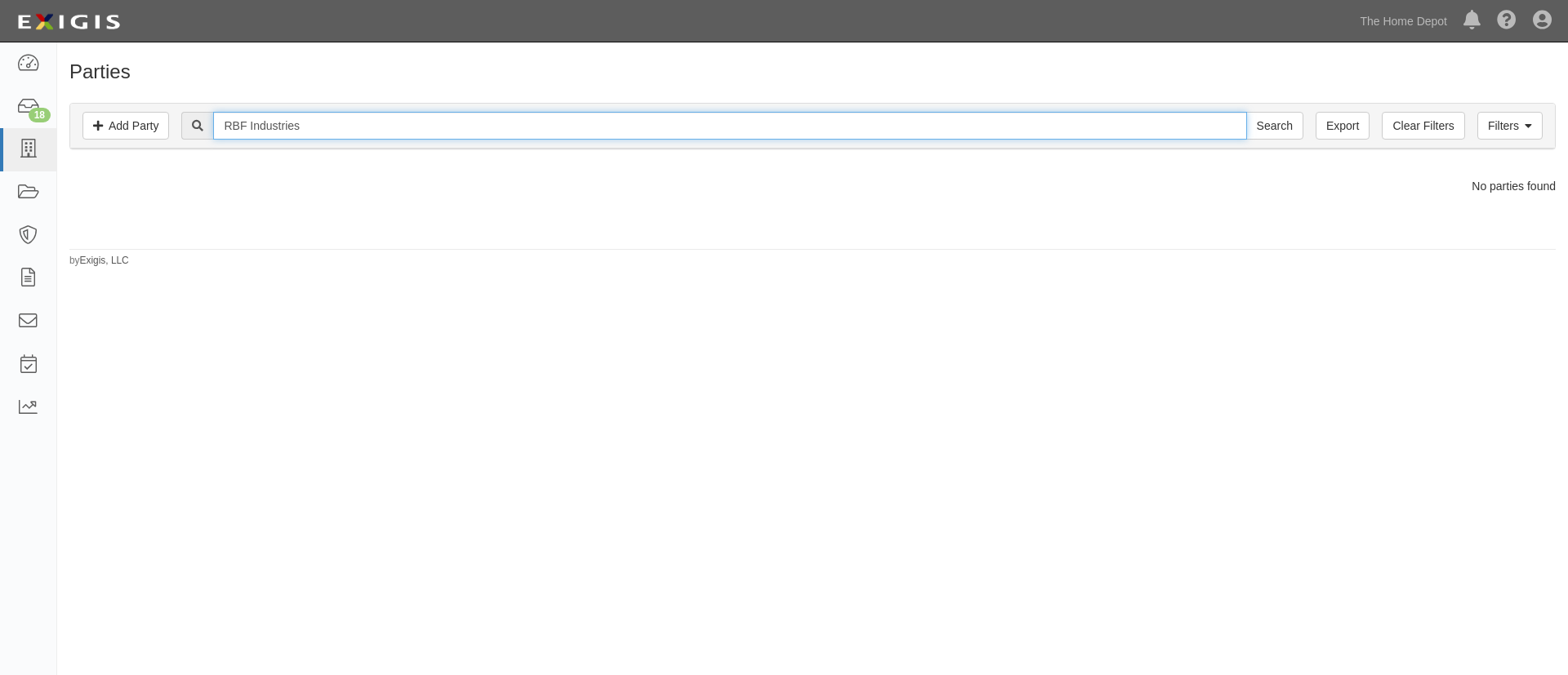 type on "RBF Industries" 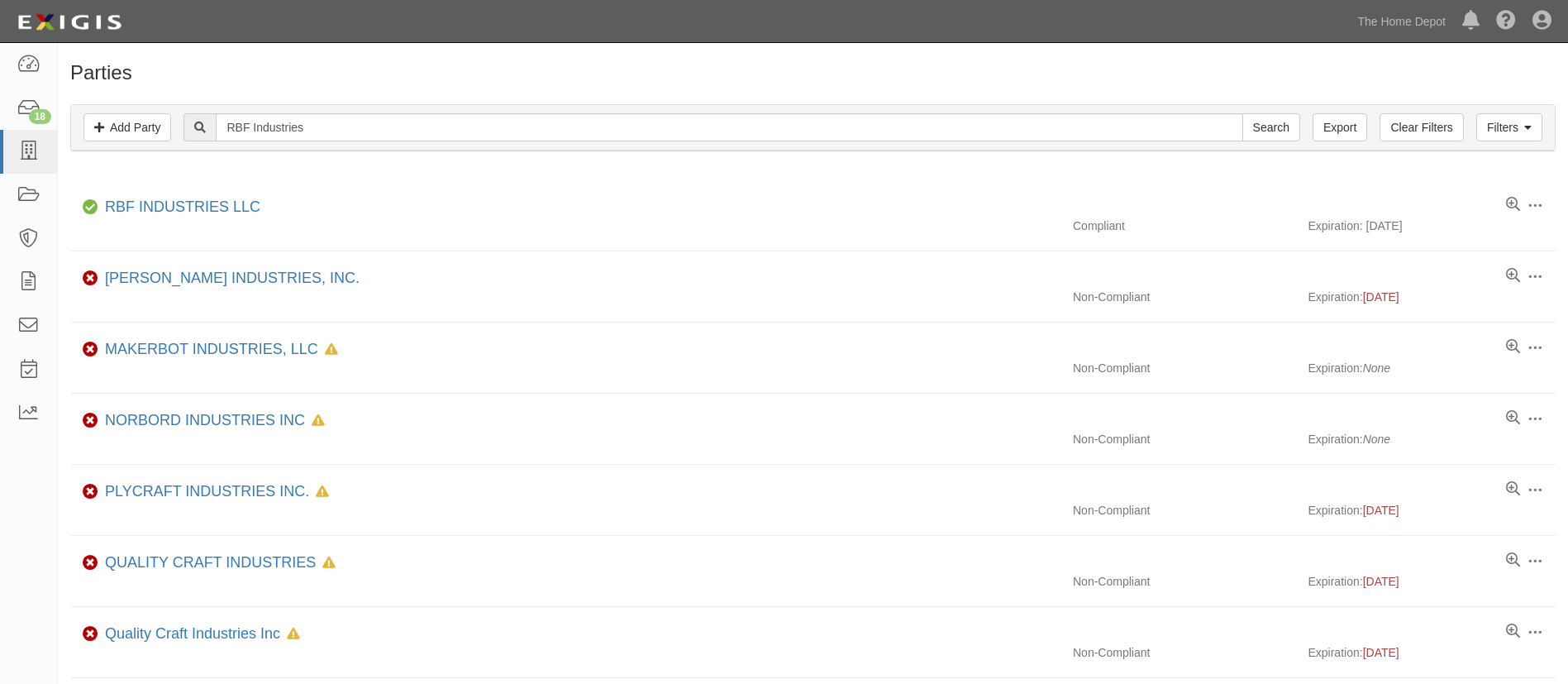 scroll, scrollTop: 0, scrollLeft: 0, axis: both 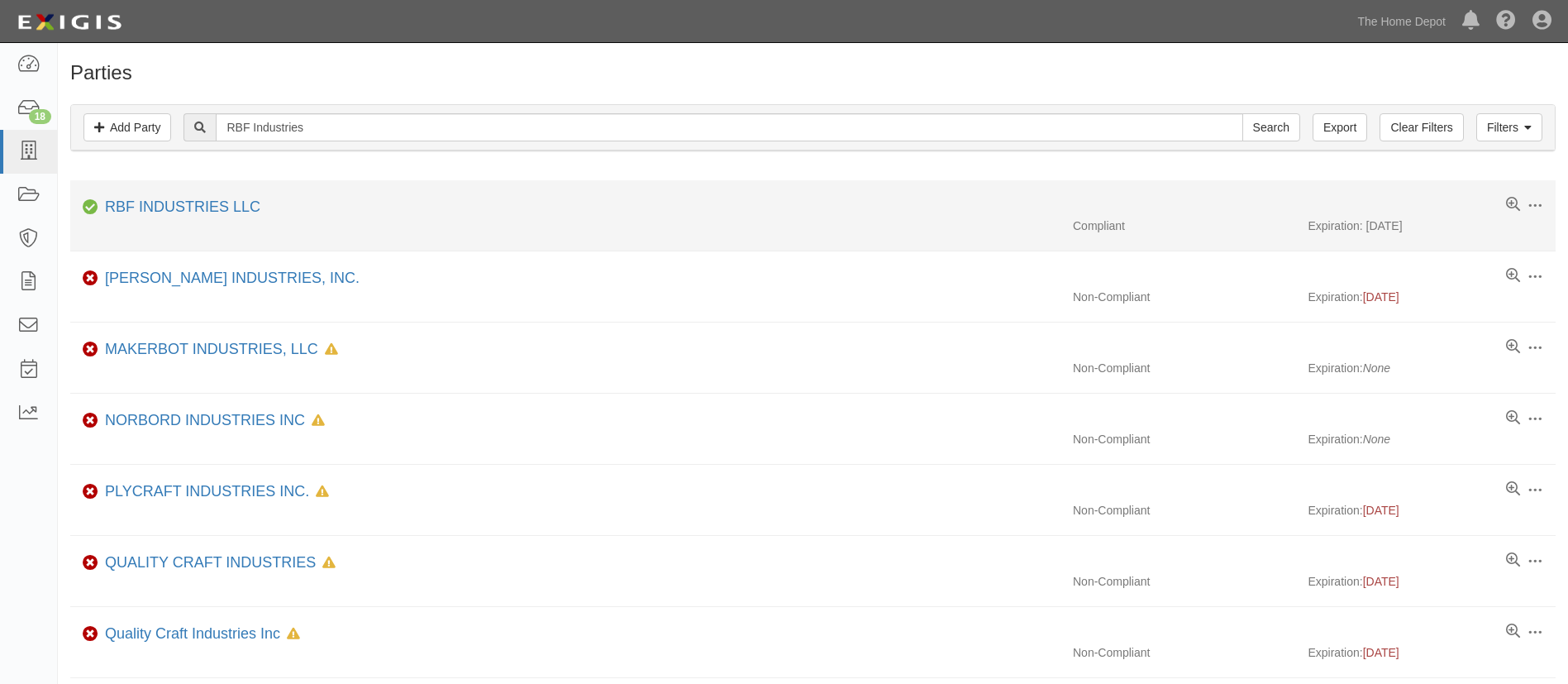 click on "Edit Log activity Add task Send message Archive Compliant RBF INDUSTRIES LLC       Compliant Expiration:  07/30/2025 6 agreements: Compliant RBF INDUSTRIES LLC       Compliant RBF INDUSTRIES LLC       Compliant RBF INDUSTRIES LLC       Compliant RBF INDUSTRIES LLC       Compliant RBF INDUSTRIES LLC       Compliant RBF INDUSTRIES LLC       357 days (since 07/23/2024)" at bounding box center [813, 216] 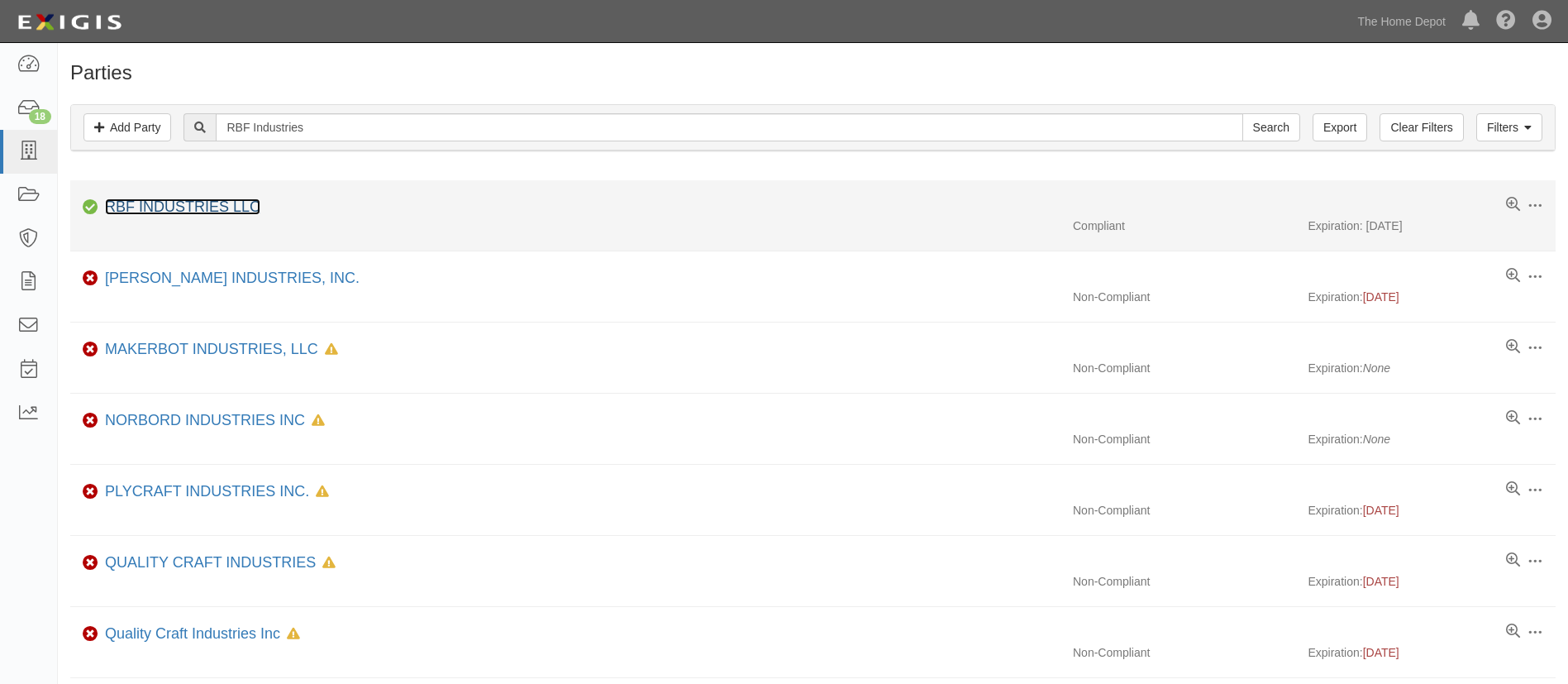 click on "RBF INDUSTRIES LLC" at bounding box center (183, 207) 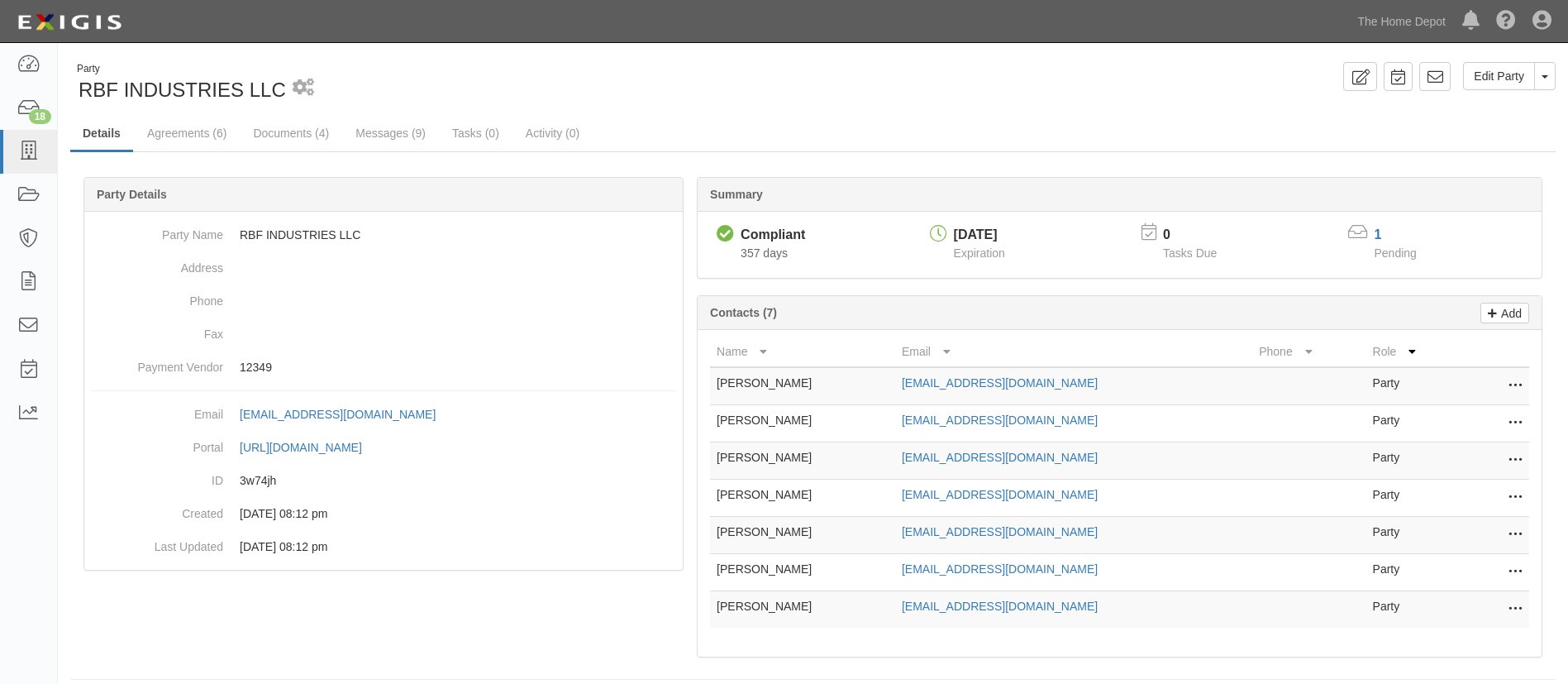 scroll, scrollTop: 0, scrollLeft: 0, axis: both 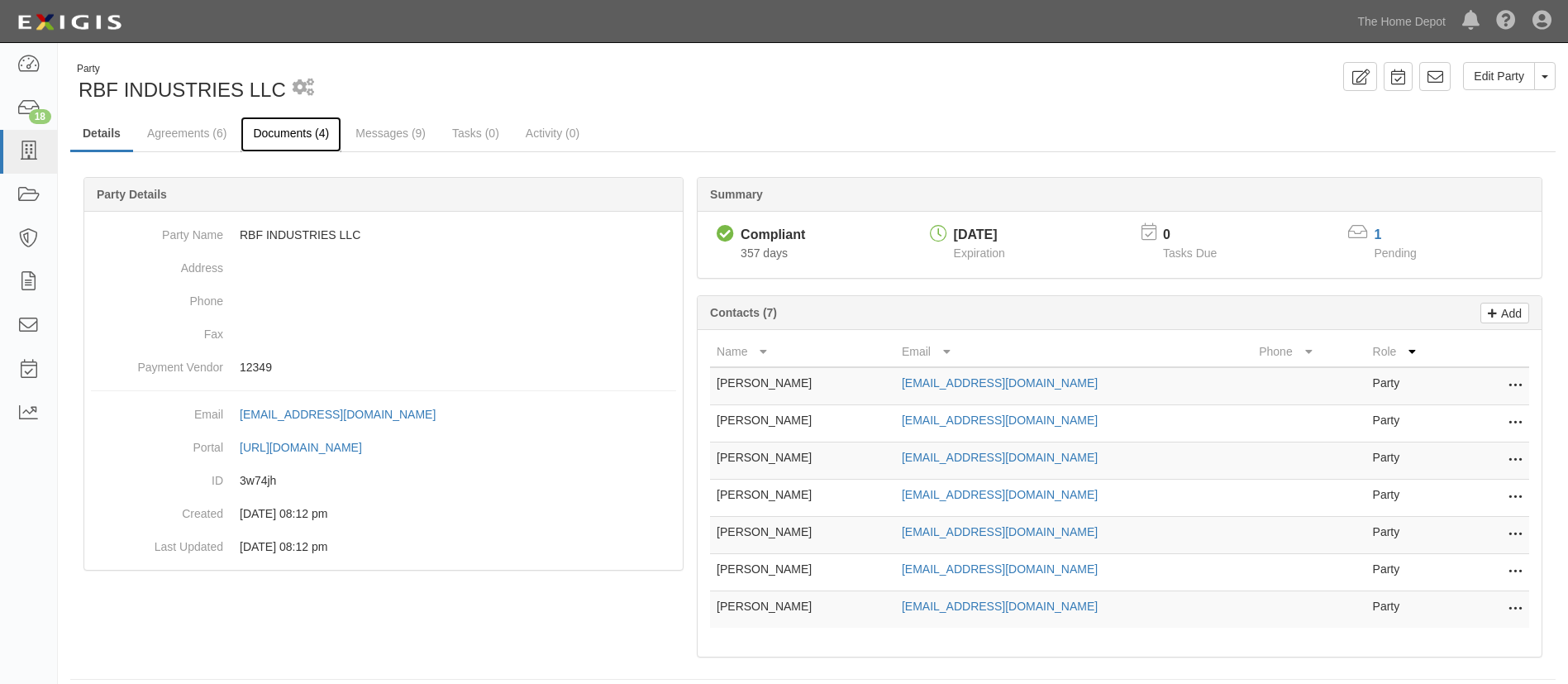 click on "Documents (4)" at bounding box center (291, 134) 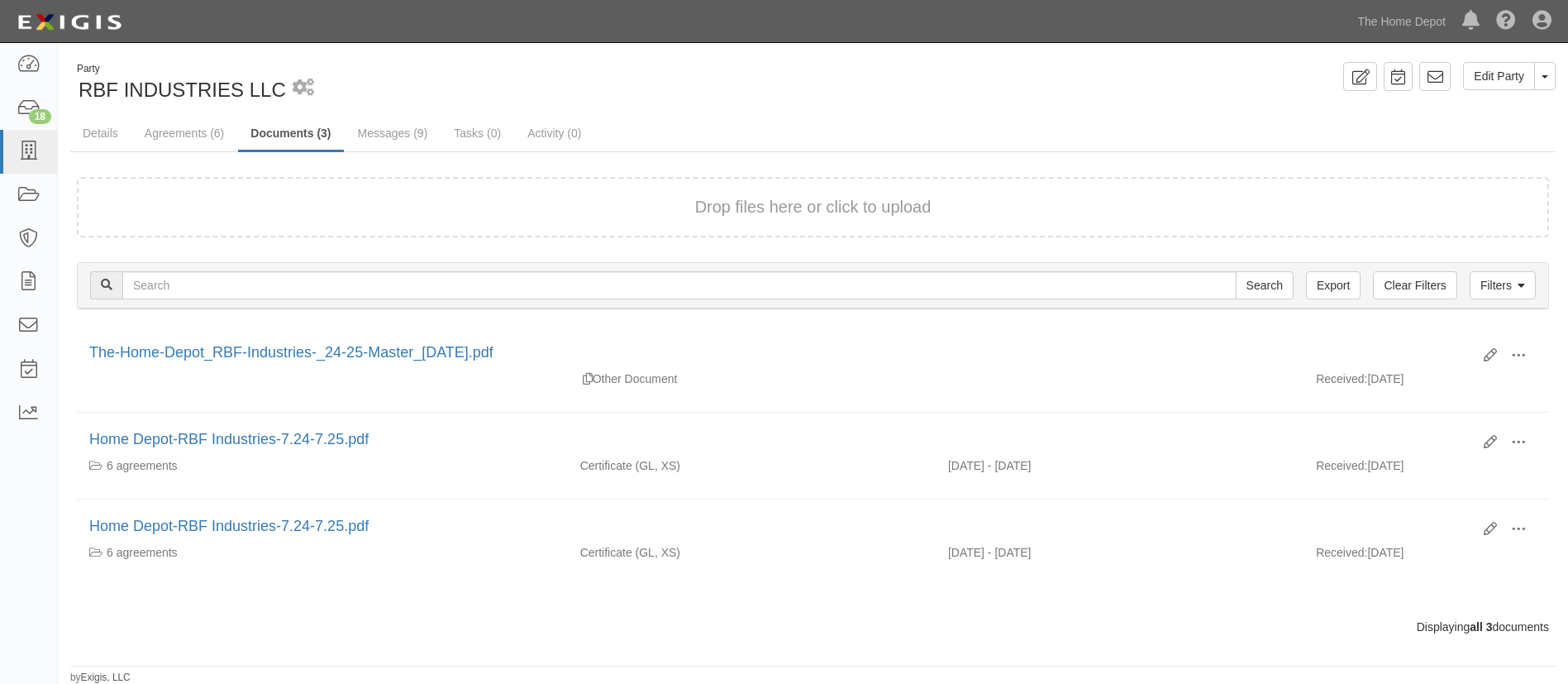 scroll, scrollTop: 0, scrollLeft: 0, axis: both 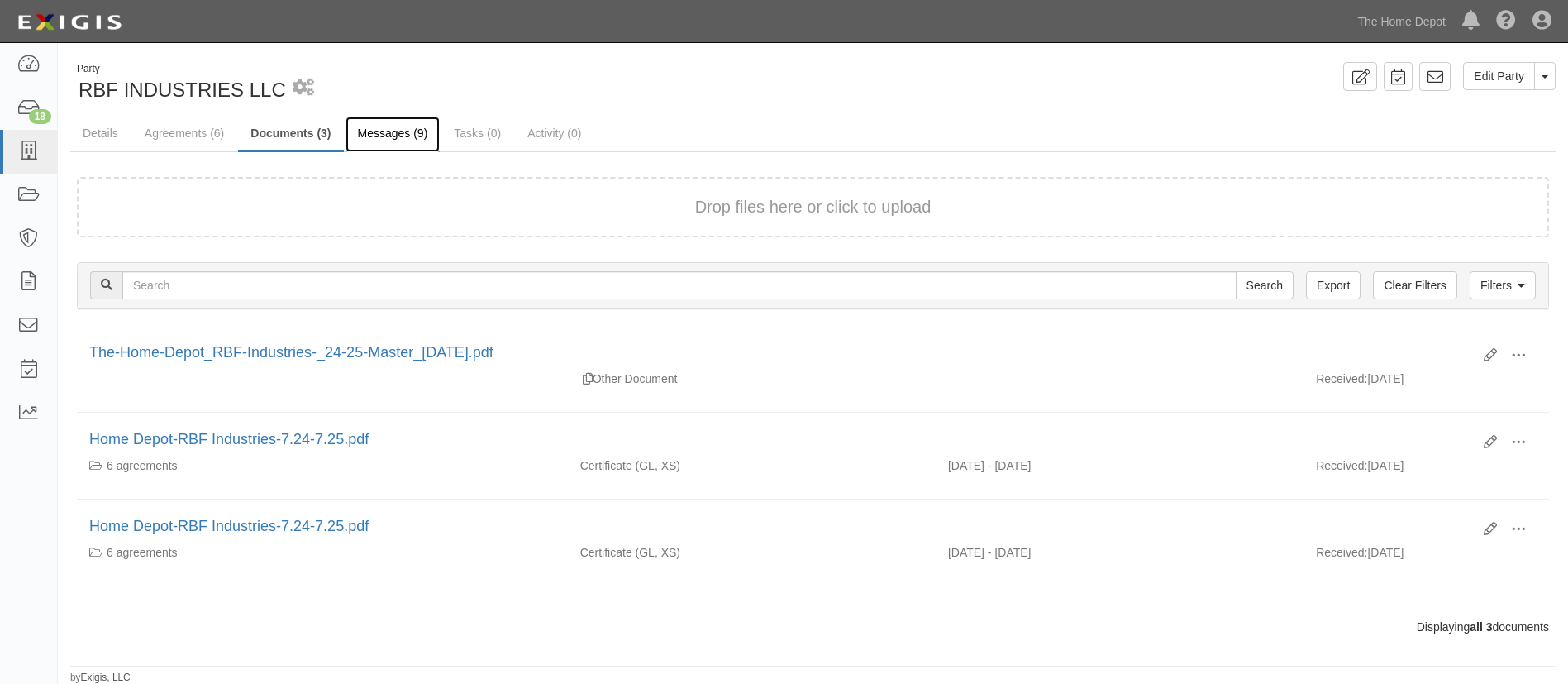 click on "Messages (9)" at bounding box center (393, 134) 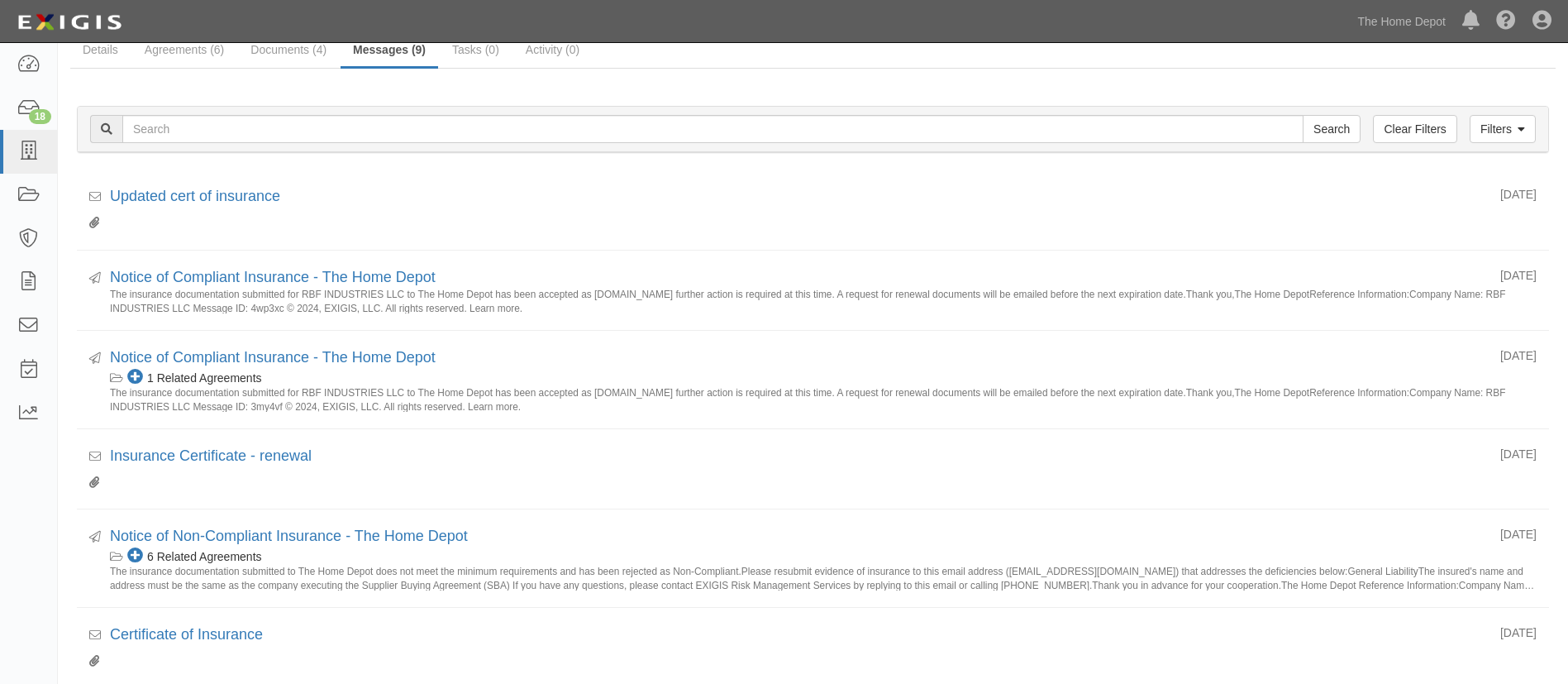 scroll, scrollTop: 0, scrollLeft: 0, axis: both 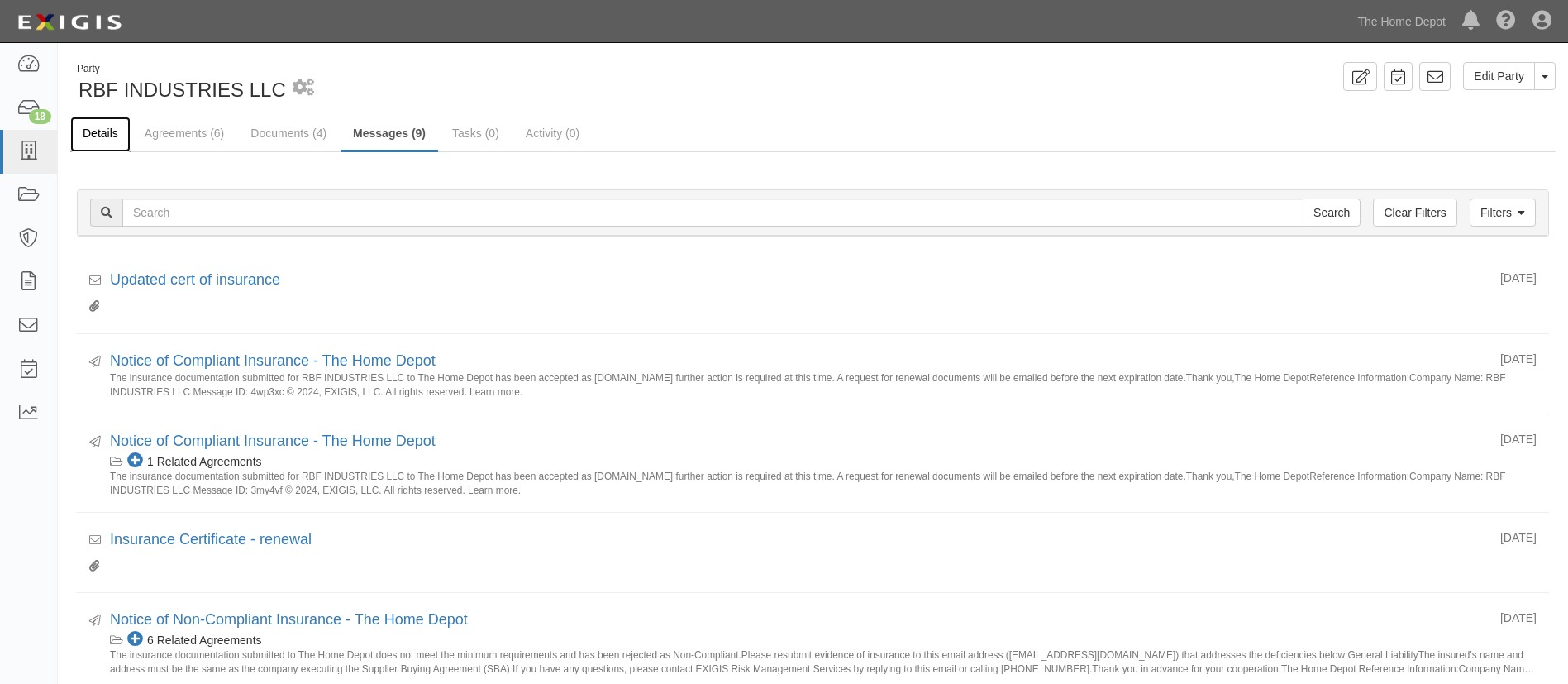 click on "Details" at bounding box center [100, 134] 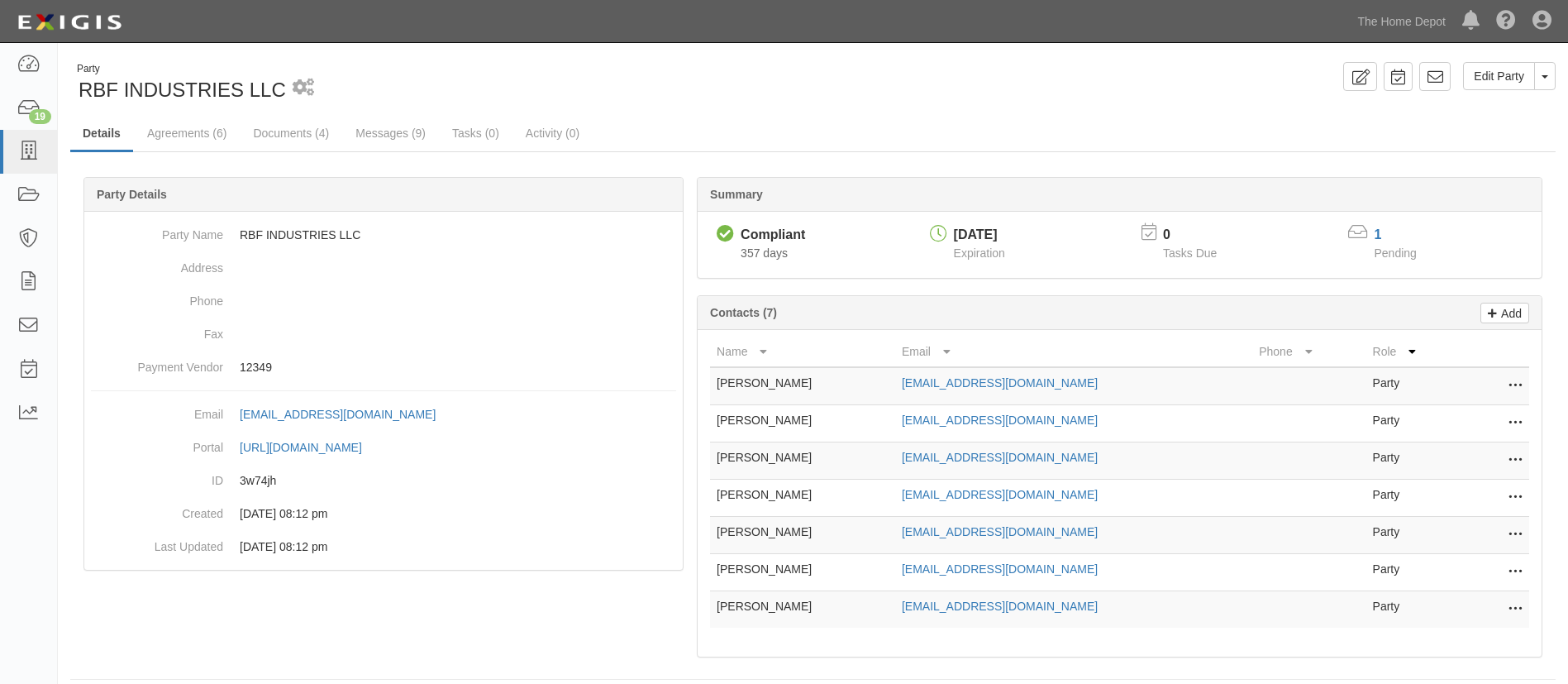 scroll, scrollTop: 0, scrollLeft: 0, axis: both 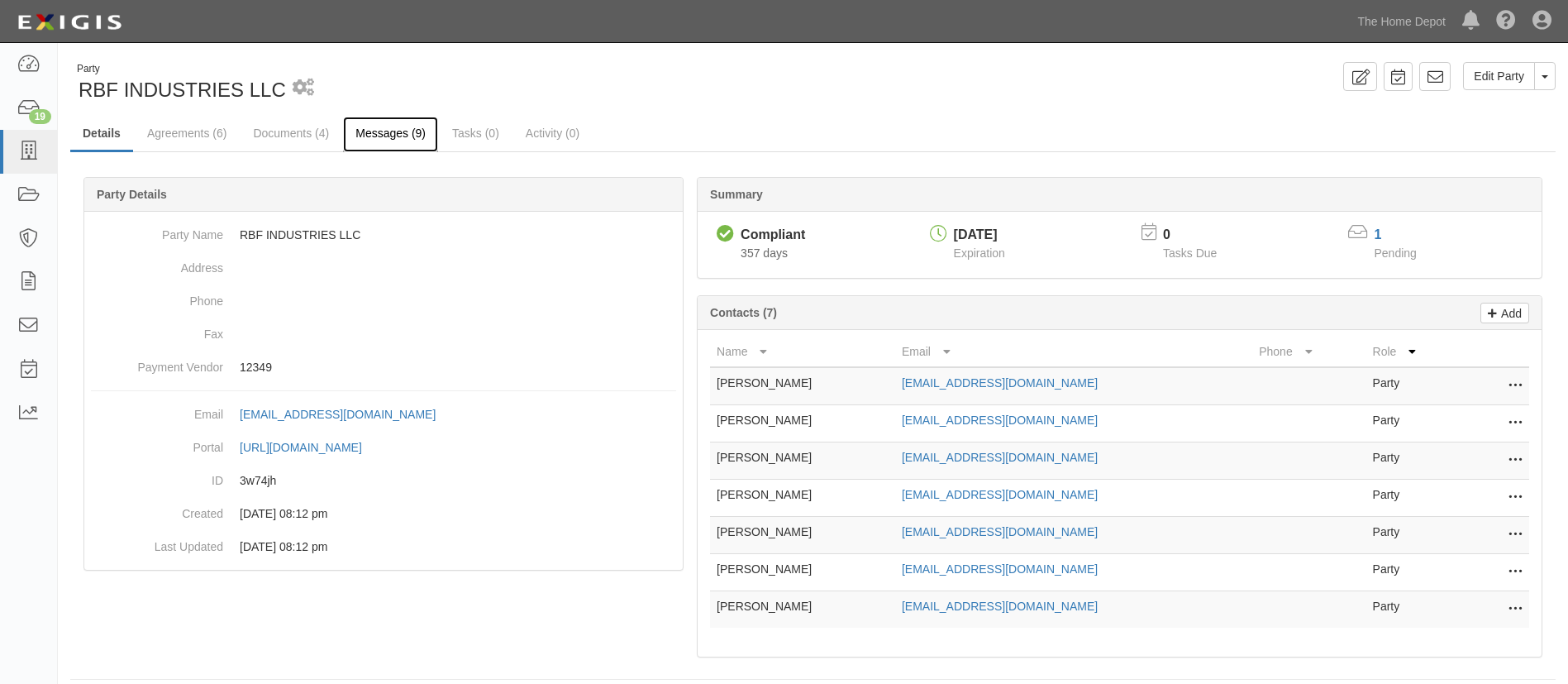 click on "Messages (9)" at bounding box center (390, 134) 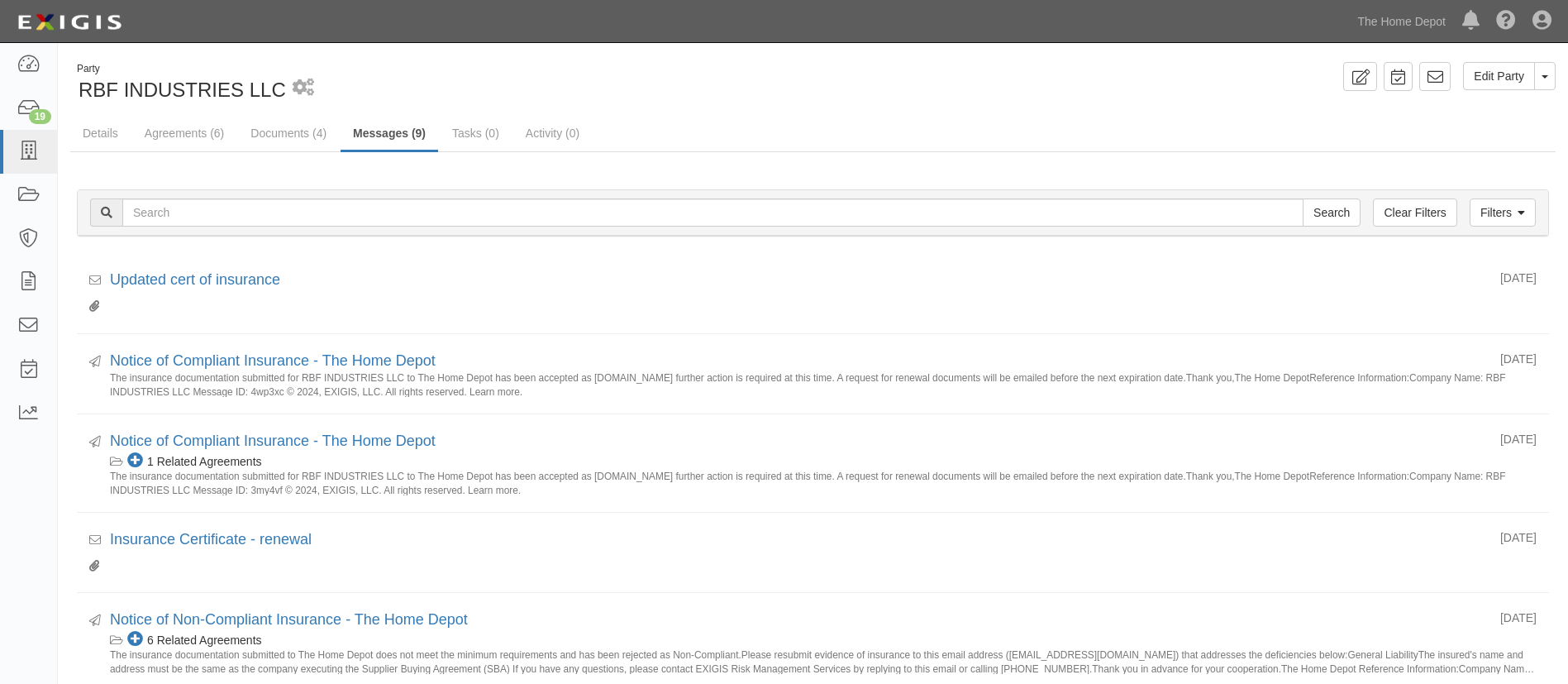 scroll, scrollTop: 0, scrollLeft: 0, axis: both 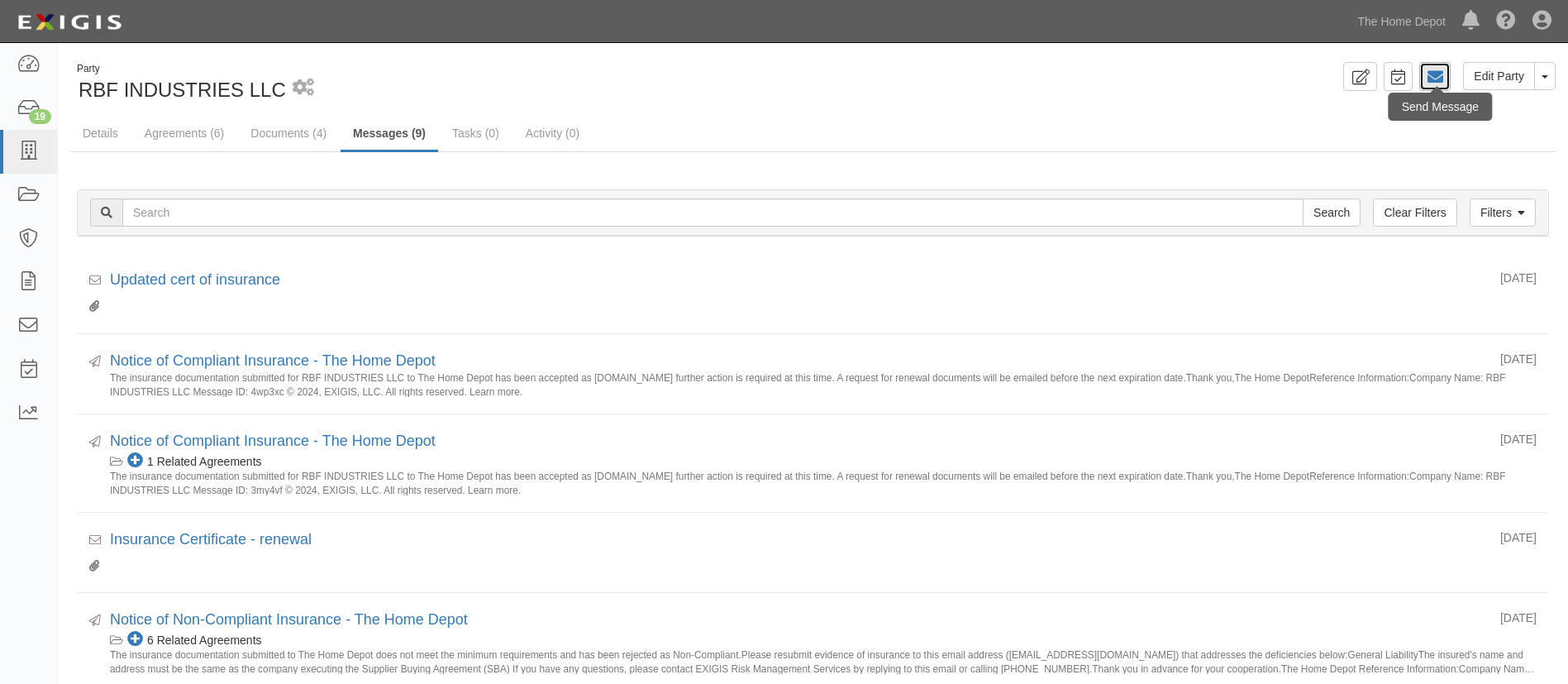 click at bounding box center (1435, 76) 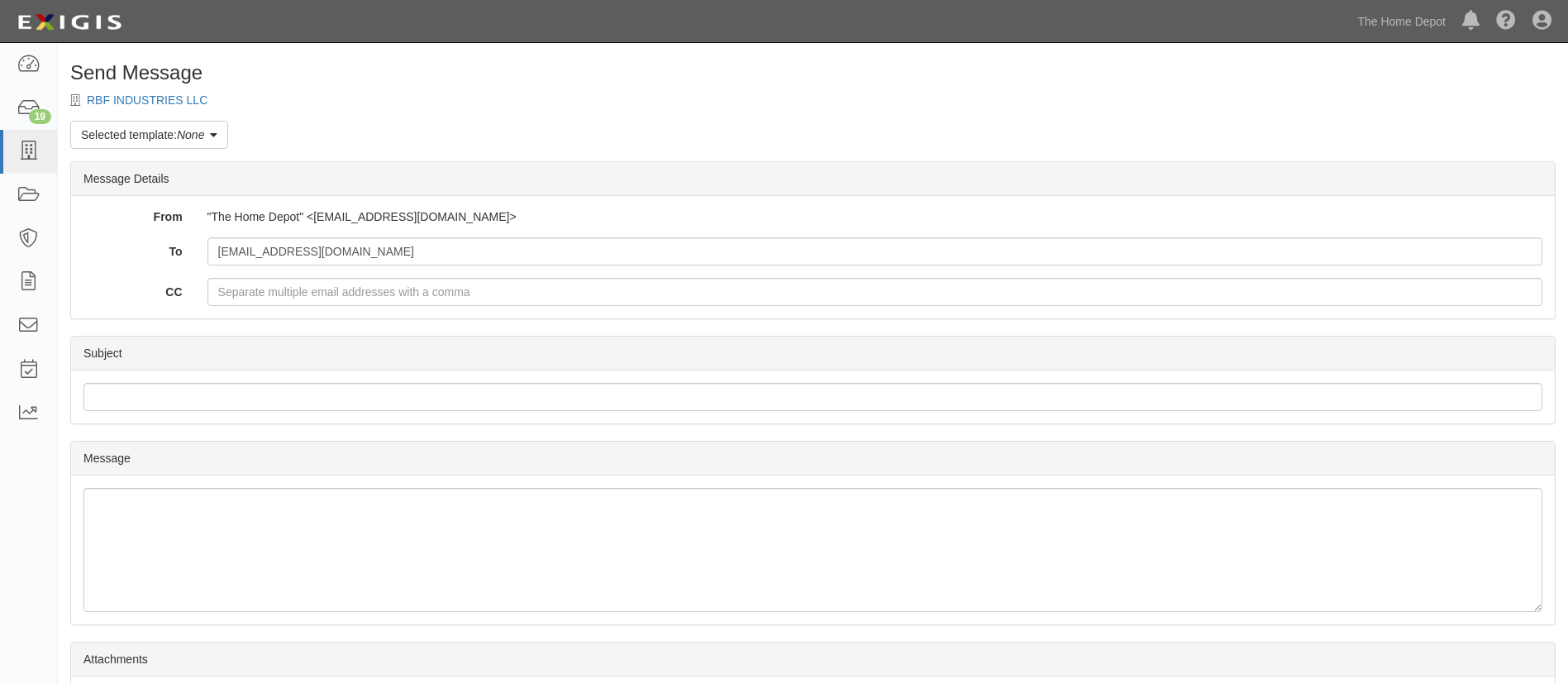 scroll, scrollTop: 0, scrollLeft: 0, axis: both 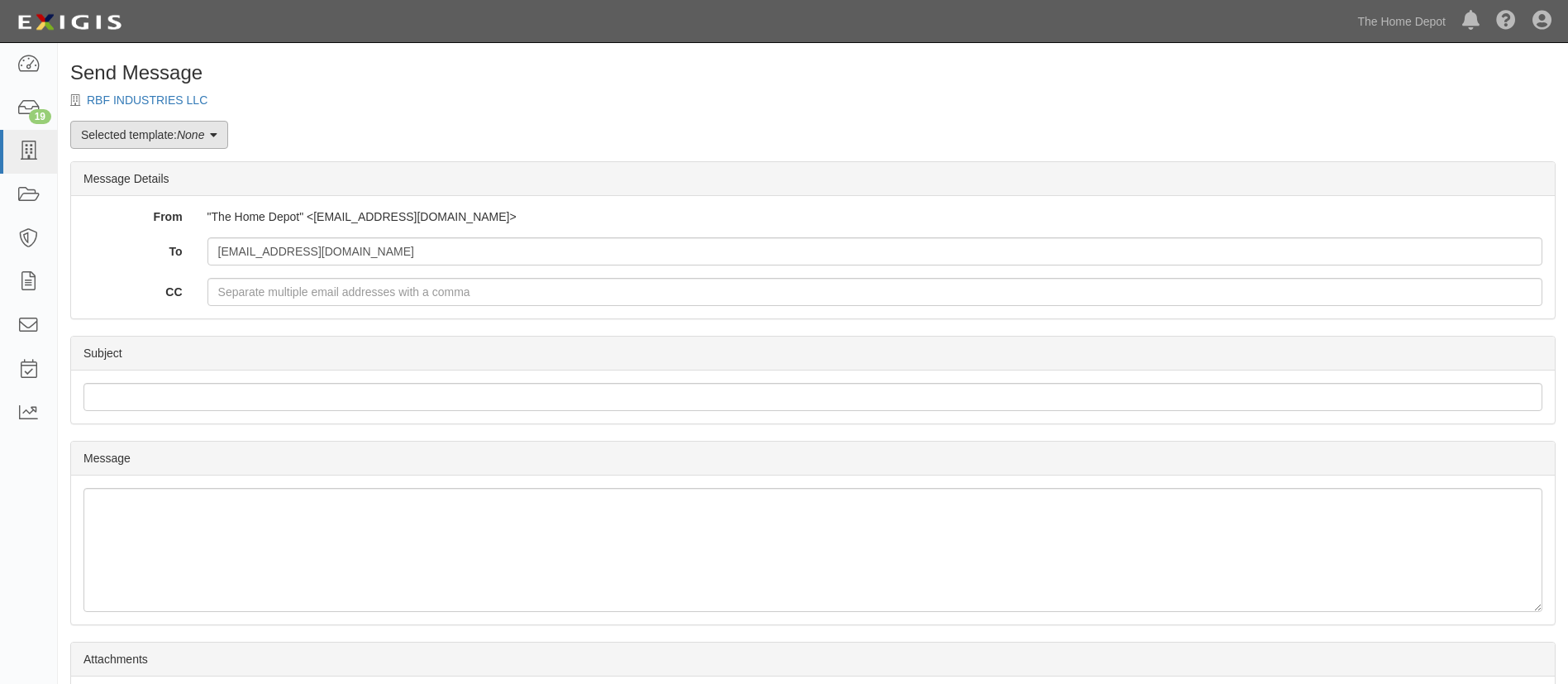 click on "Selected template:  None" at bounding box center (149, 135) 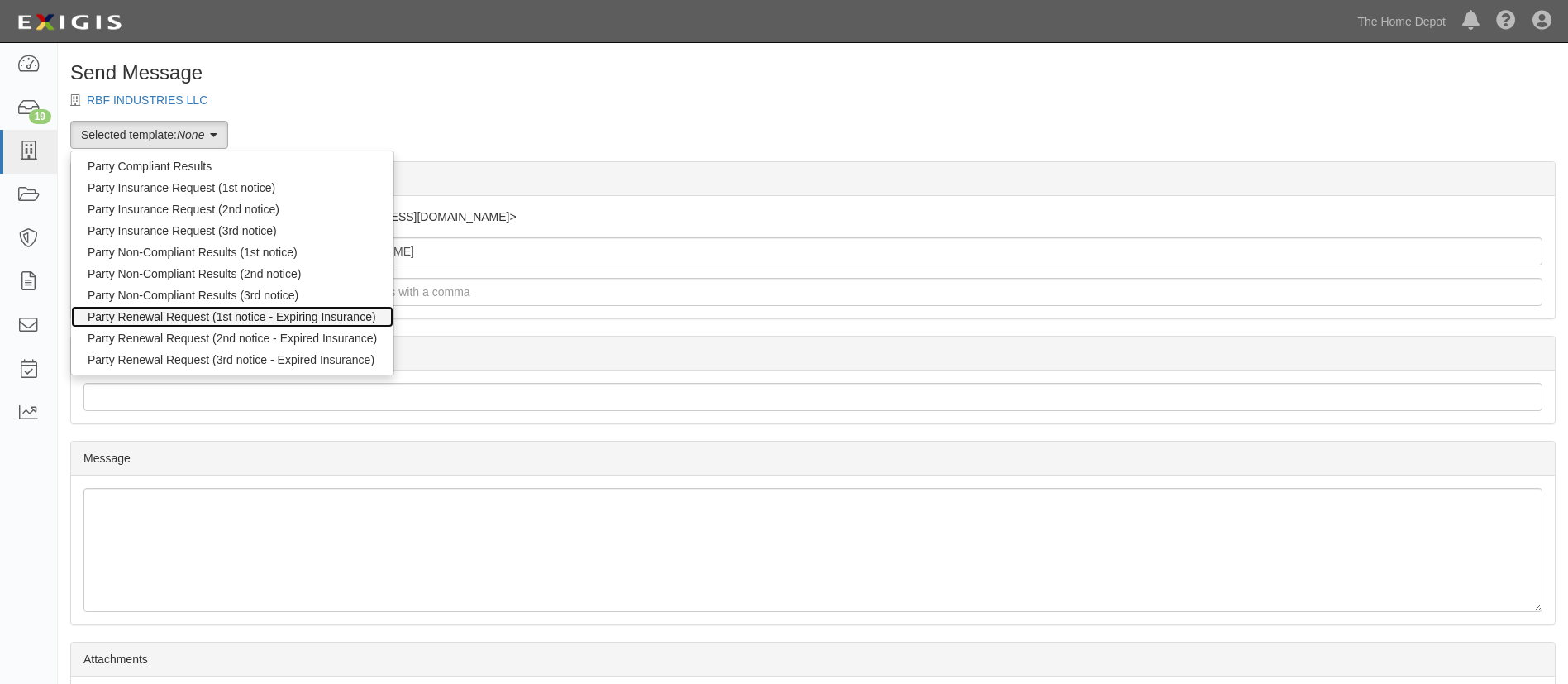 click on "Party Renewal Request (1st notice - Expiring Insurance)" at bounding box center (232, 317) 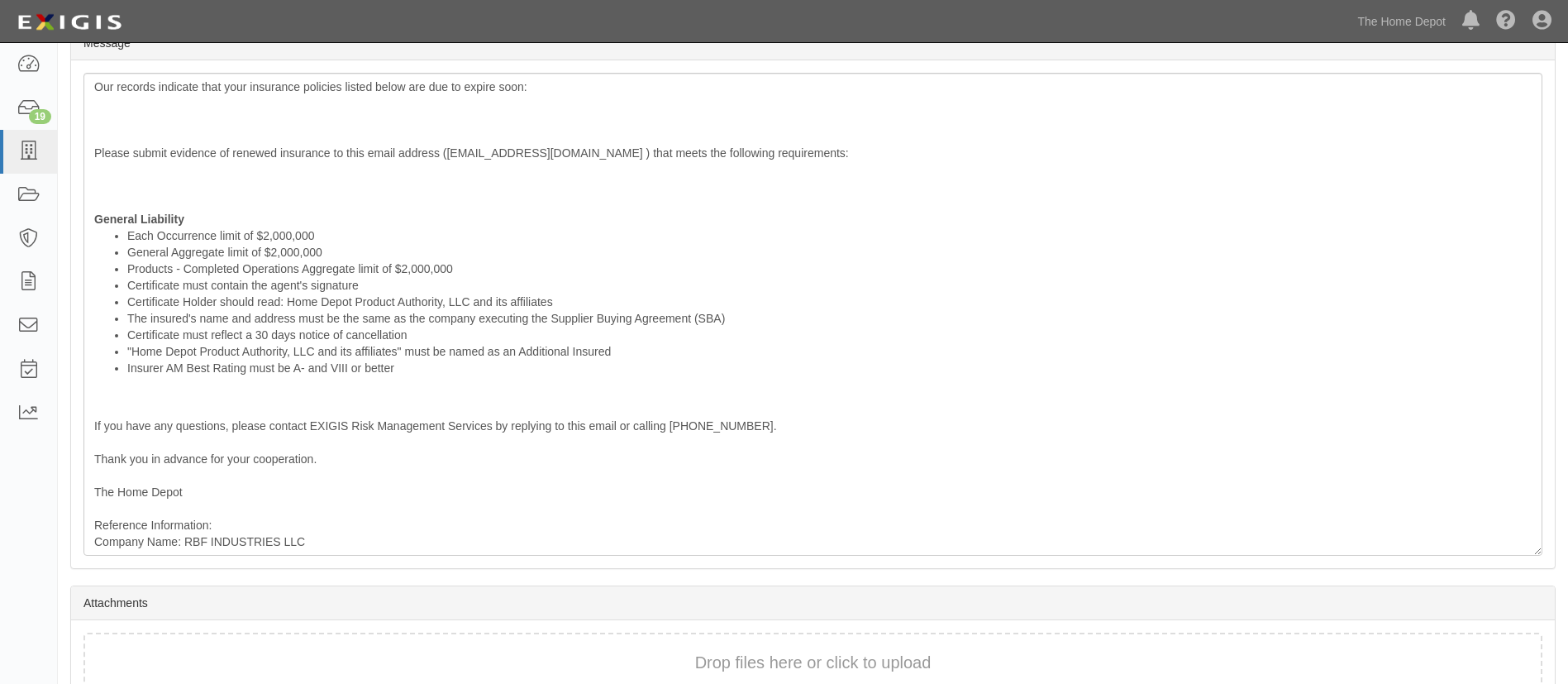 scroll, scrollTop: 496, scrollLeft: 0, axis: vertical 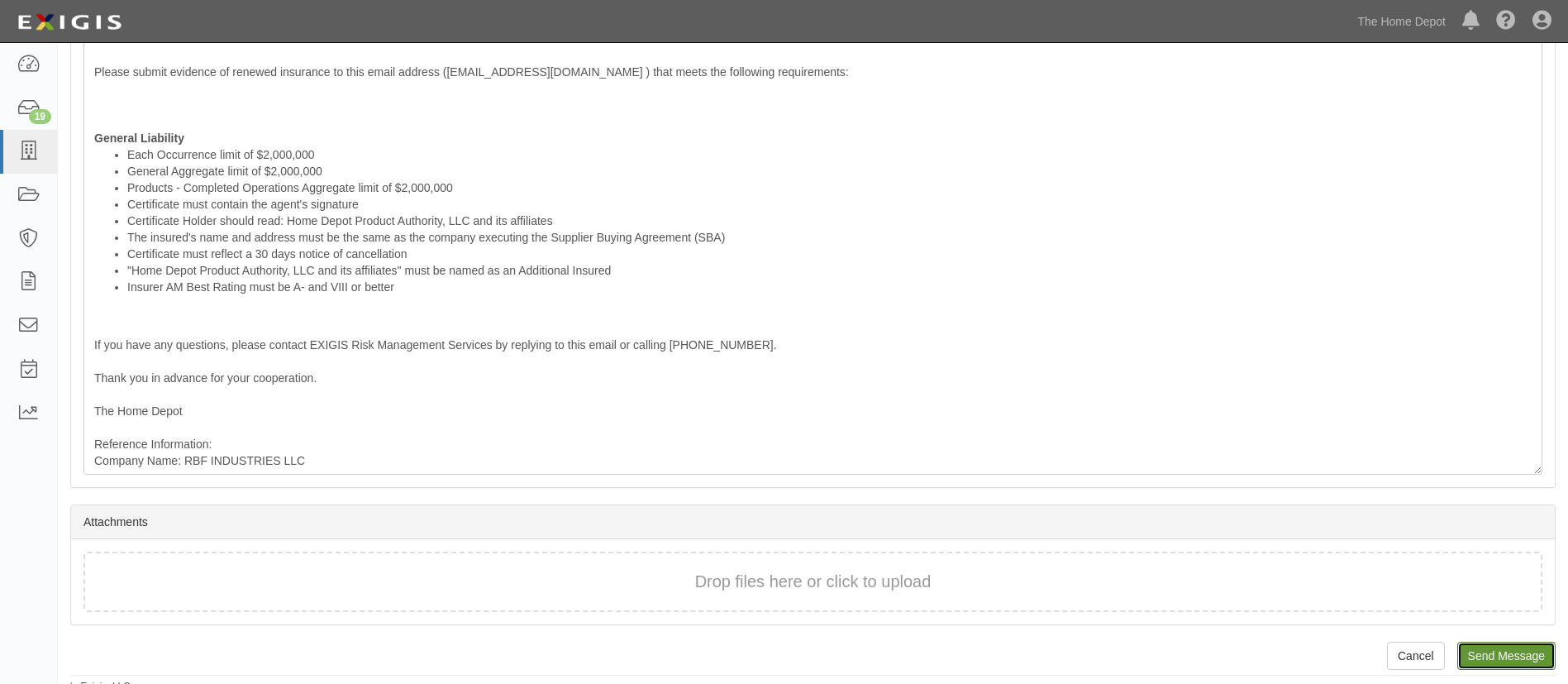 click on "Send Message" at bounding box center (1506, 656) 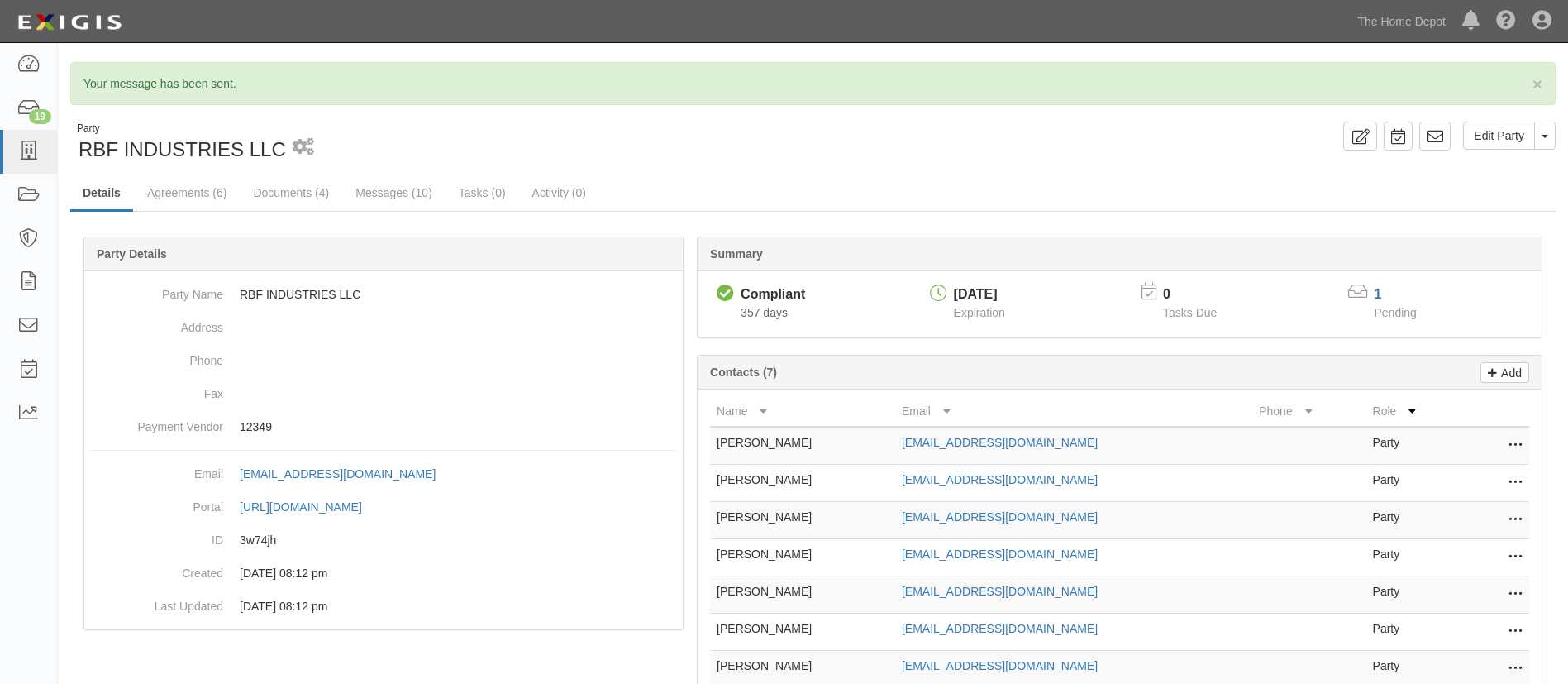 scroll, scrollTop: 0, scrollLeft: 0, axis: both 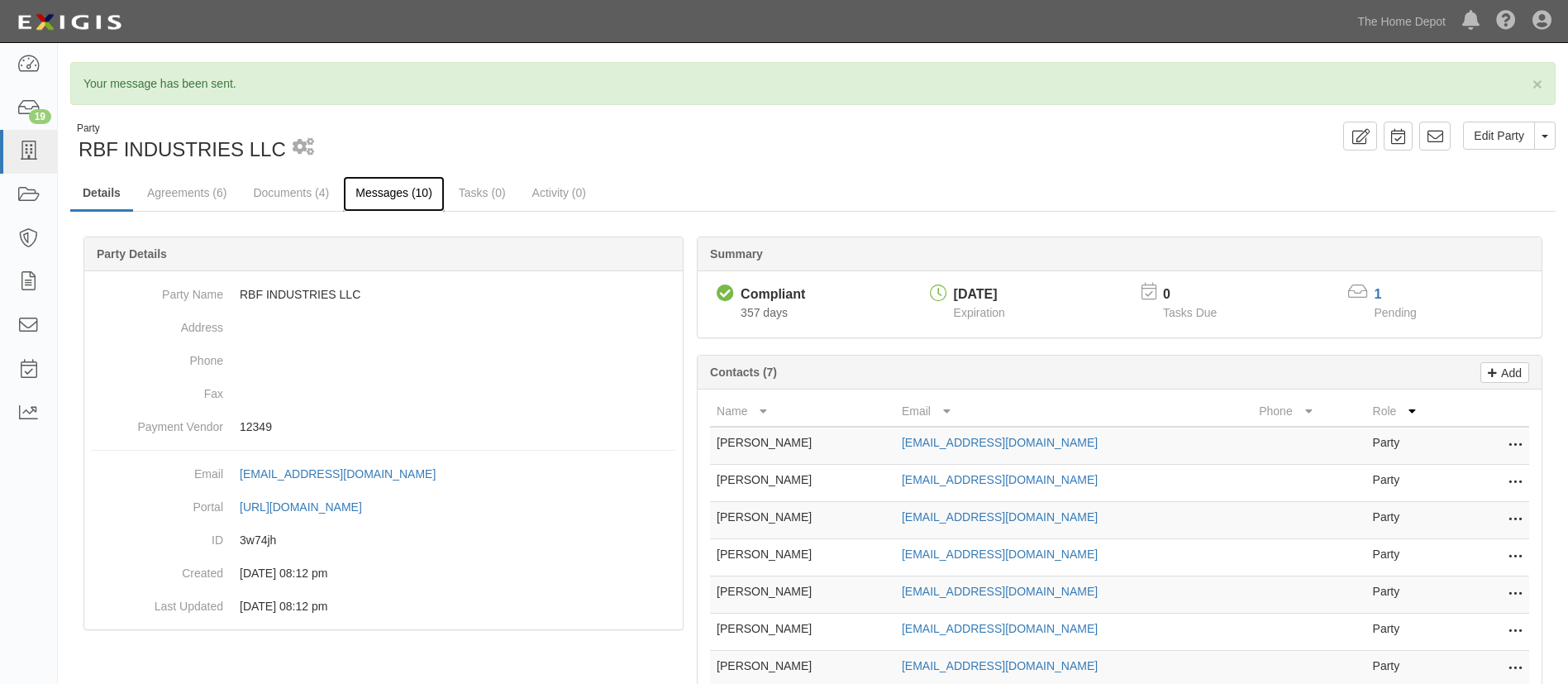 click on "Messages (10)" at bounding box center (393, 194) 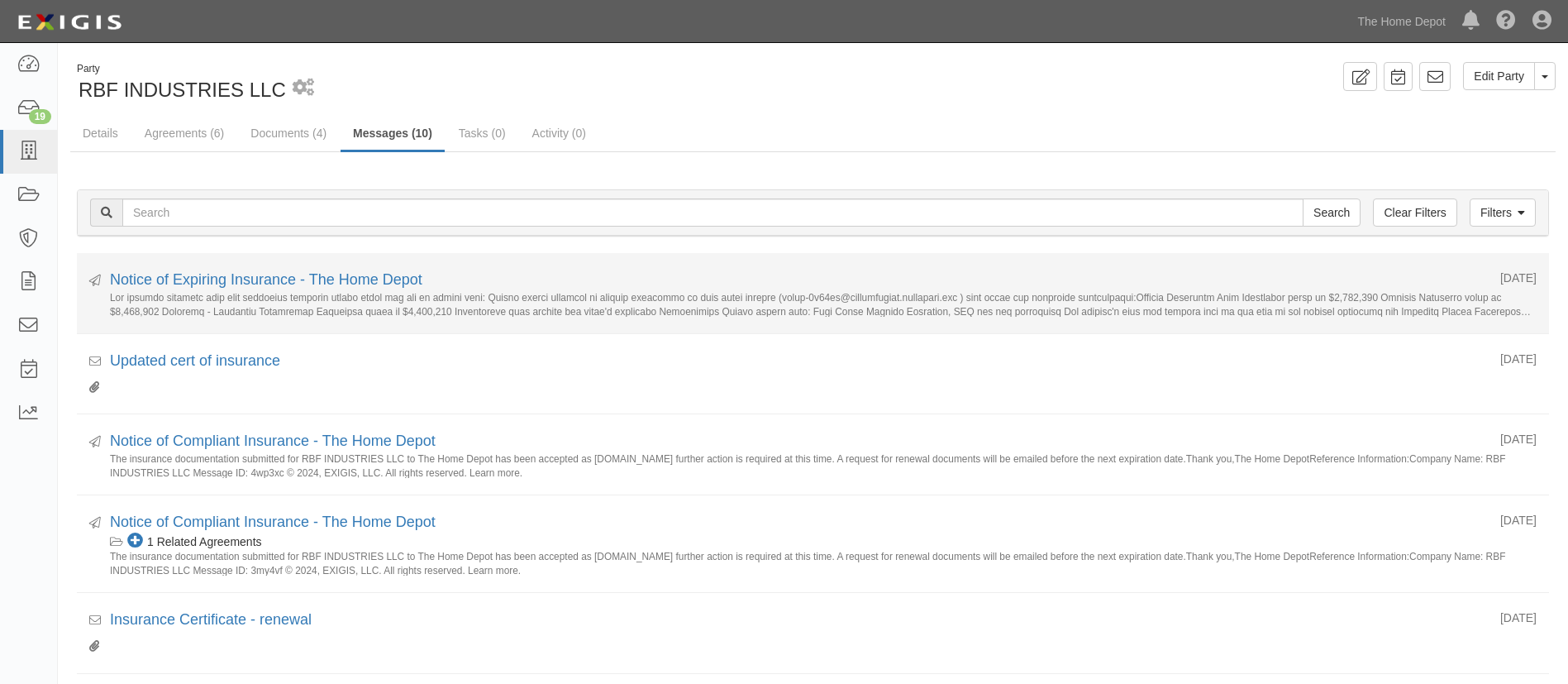 scroll, scrollTop: 0, scrollLeft: 0, axis: both 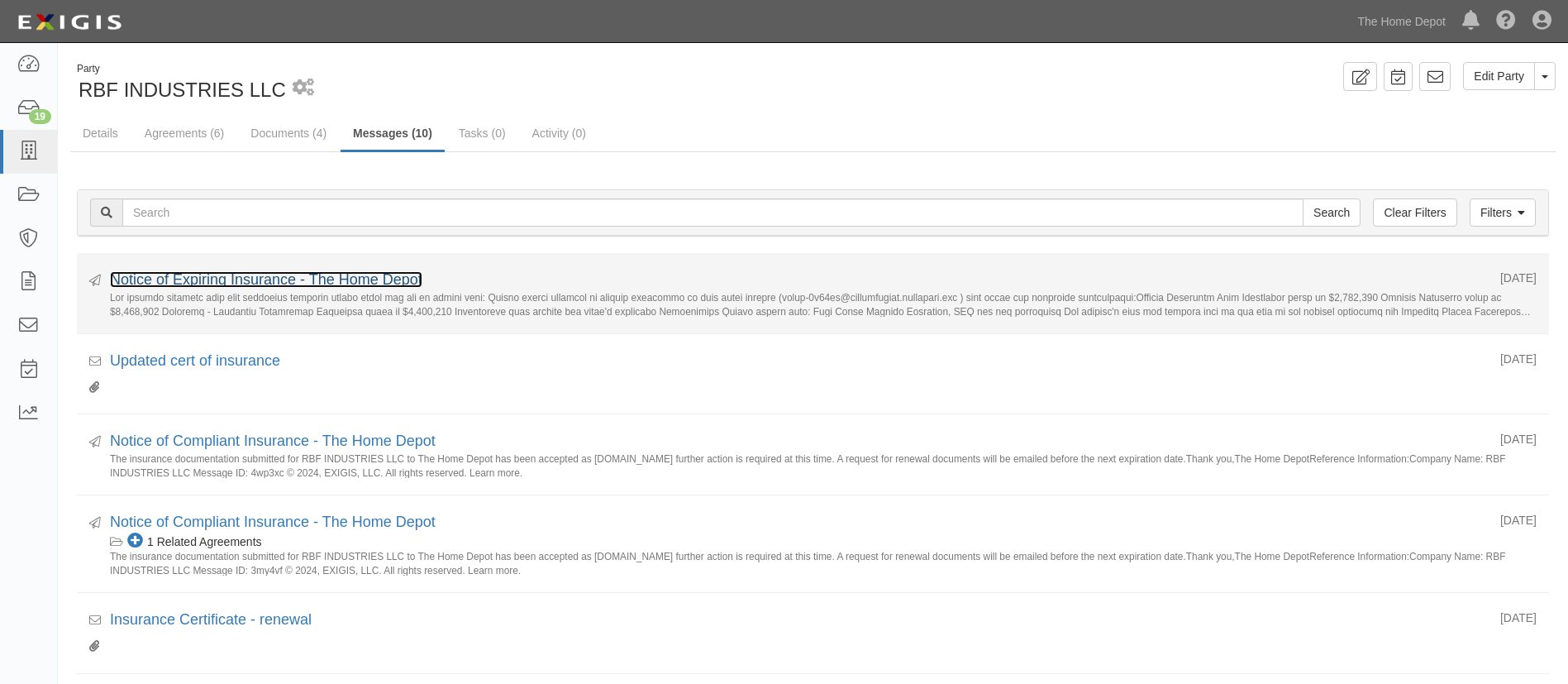 click on "Notice of Expiring Insurance - The Home Depot" at bounding box center [266, 280] 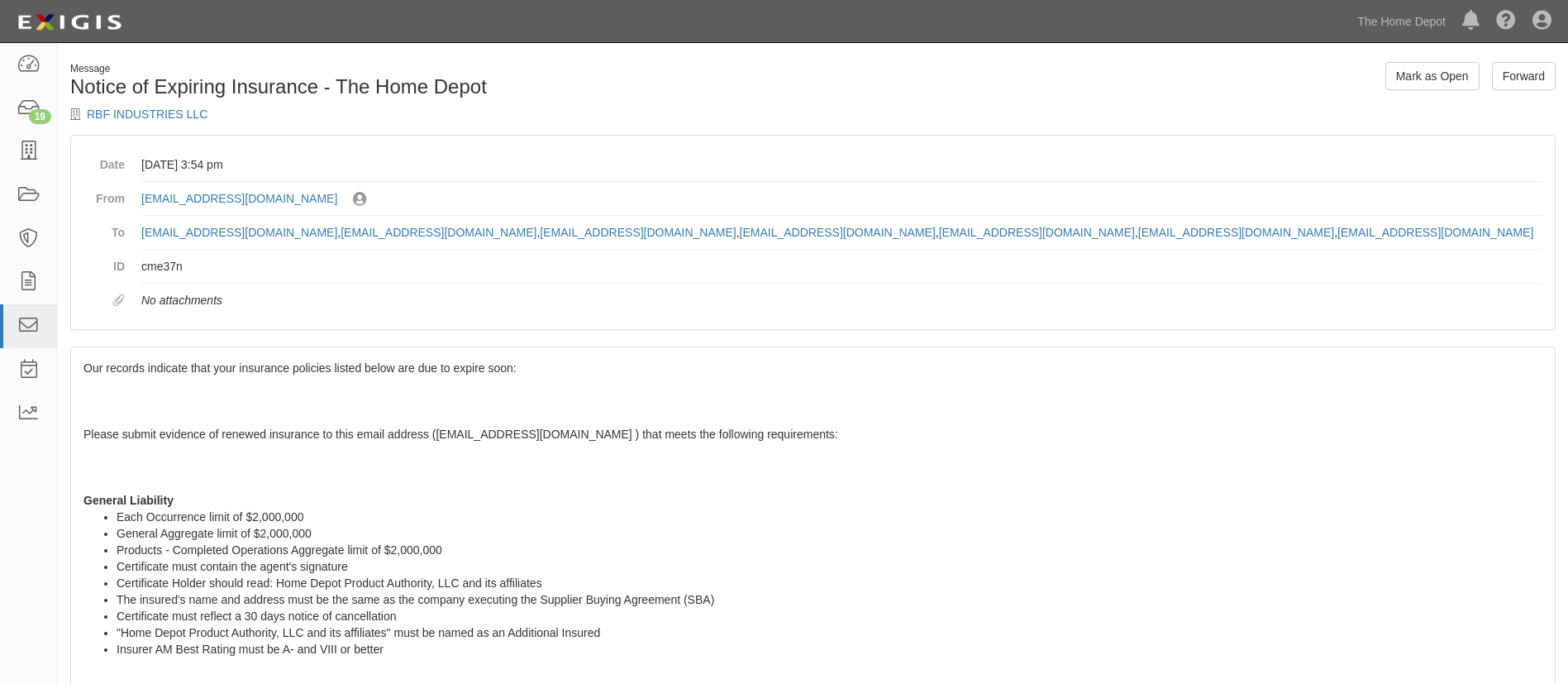 scroll, scrollTop: 0, scrollLeft: 0, axis: both 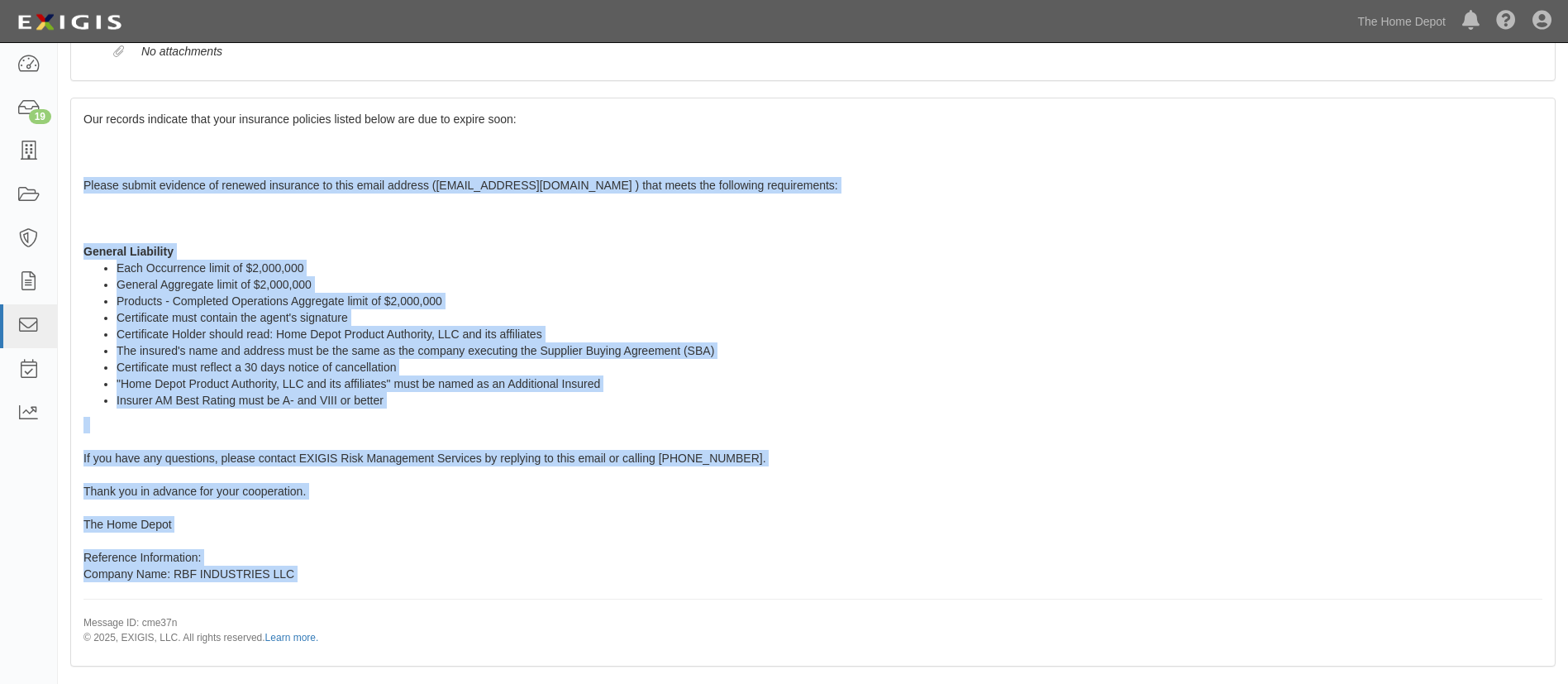 drag, startPoint x: 81, startPoint y: 436, endPoint x: 392, endPoint y: 600, distance: 351.59209 